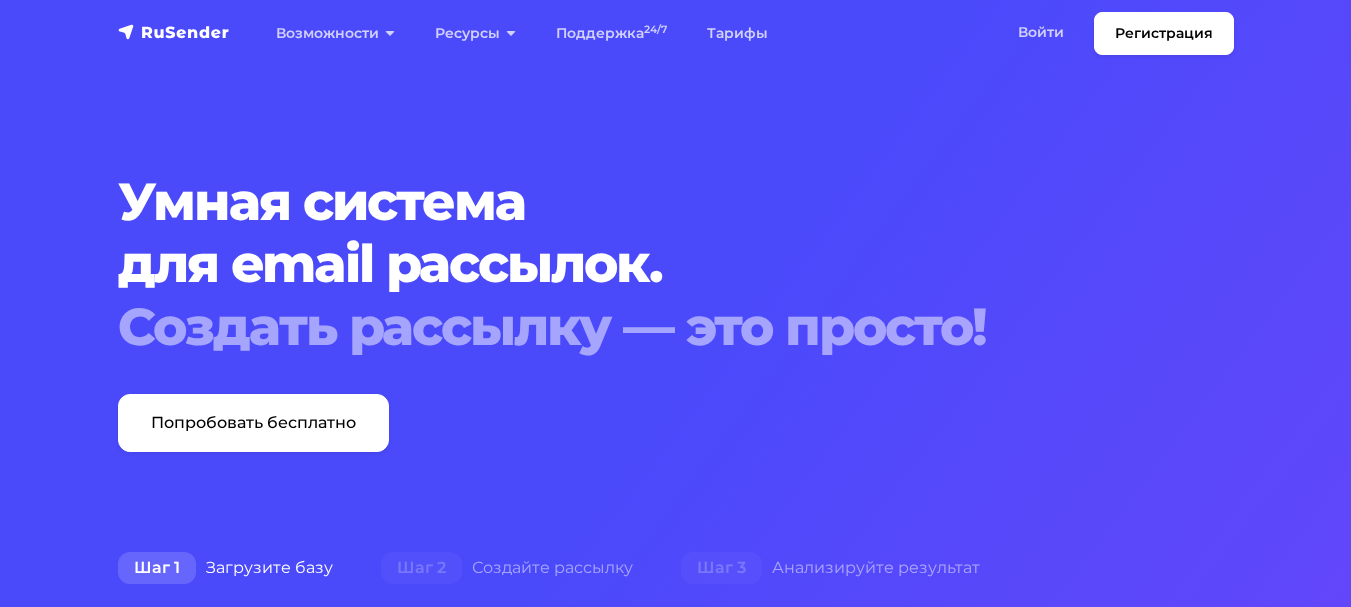 scroll, scrollTop: 0, scrollLeft: 0, axis: both 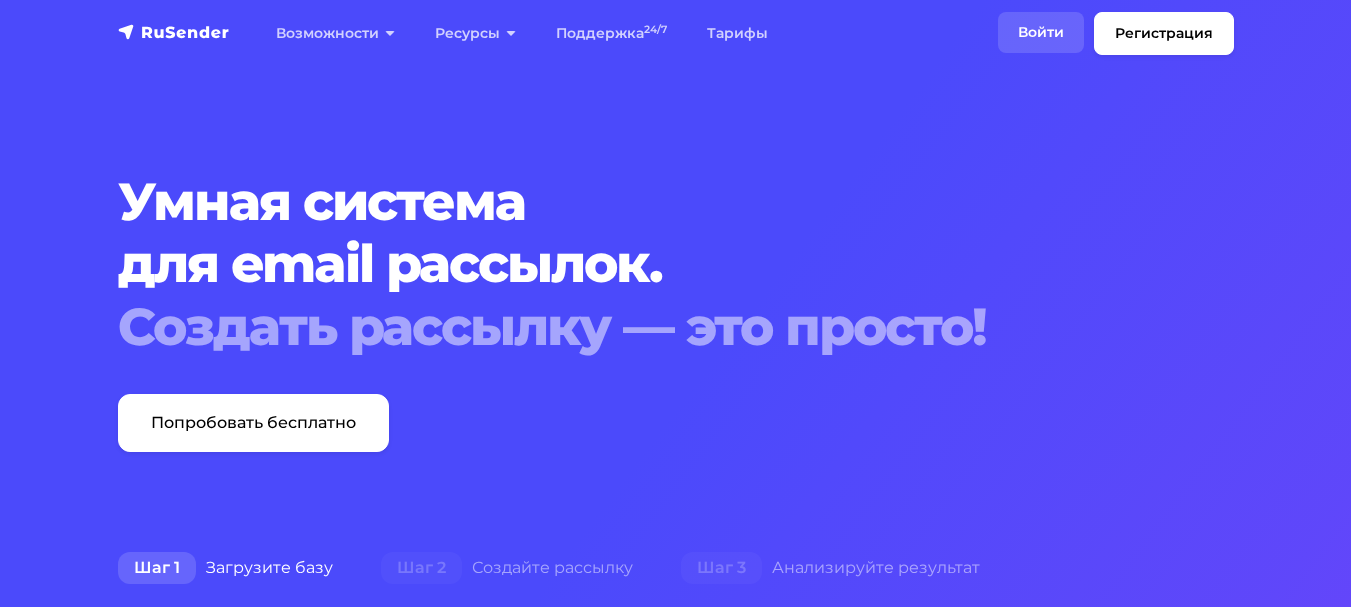 click on "Возможности
Конструктор писем
Формы подписки
A/B–тестирование
API и SMTP новое
Email валидатор
Аналитика
Импорт получателей
Dashamail, Unisender, SendPulse, Mailchimp, Sendsay, GetResponse
Сравнение email-сервиса
UniSender, SendPulse, MailChimp, Constant Contact" at bounding box center (740, 33) 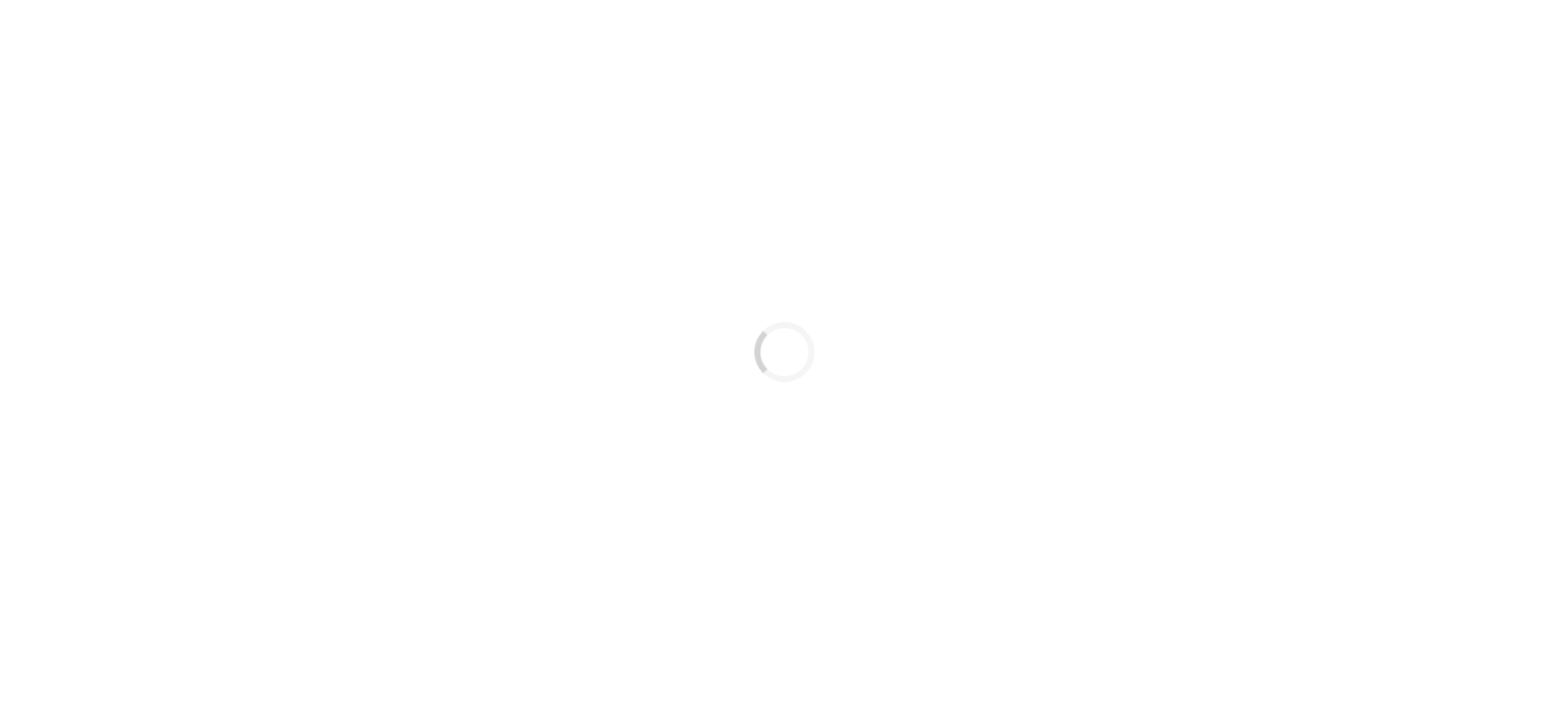 scroll, scrollTop: 0, scrollLeft: 0, axis: both 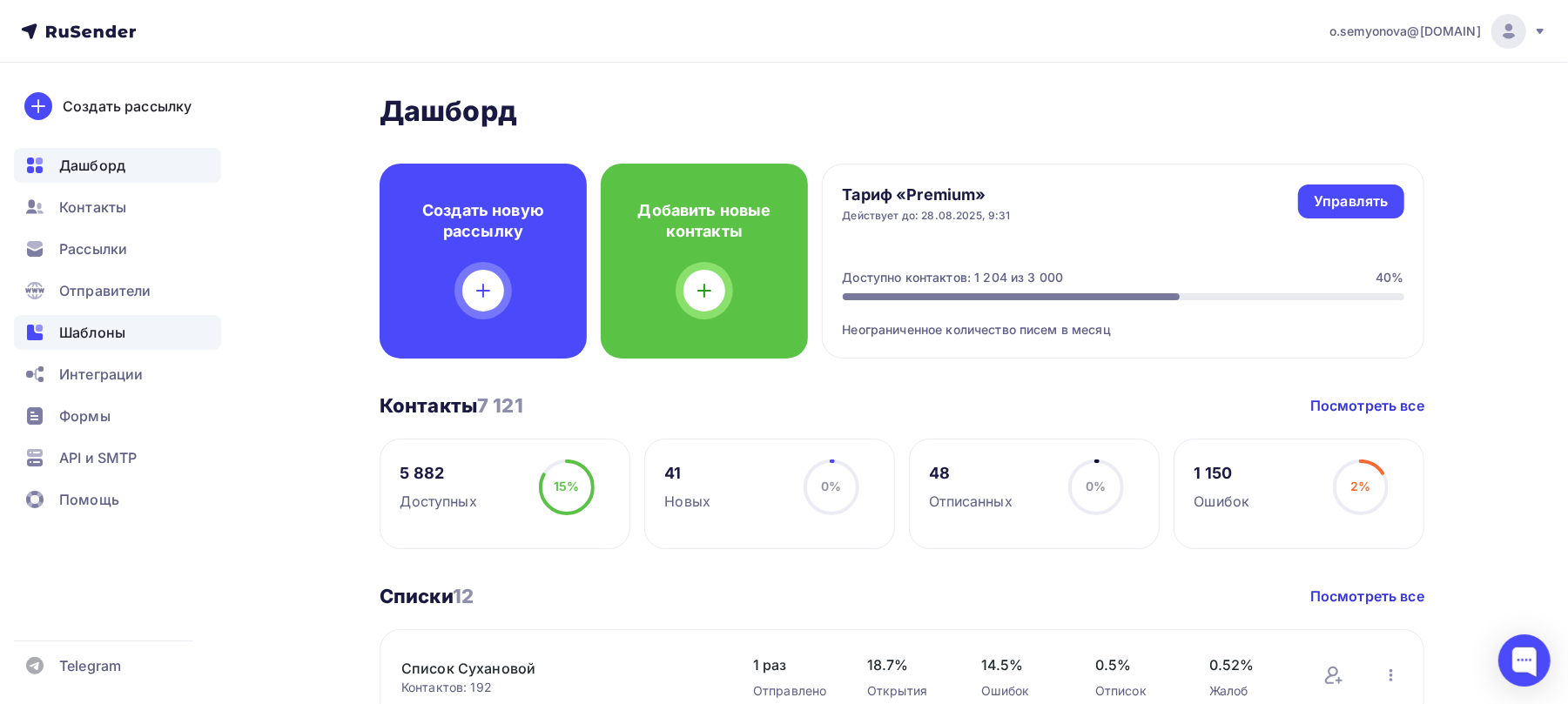 click on "Шаблоны" at bounding box center (92, 332) 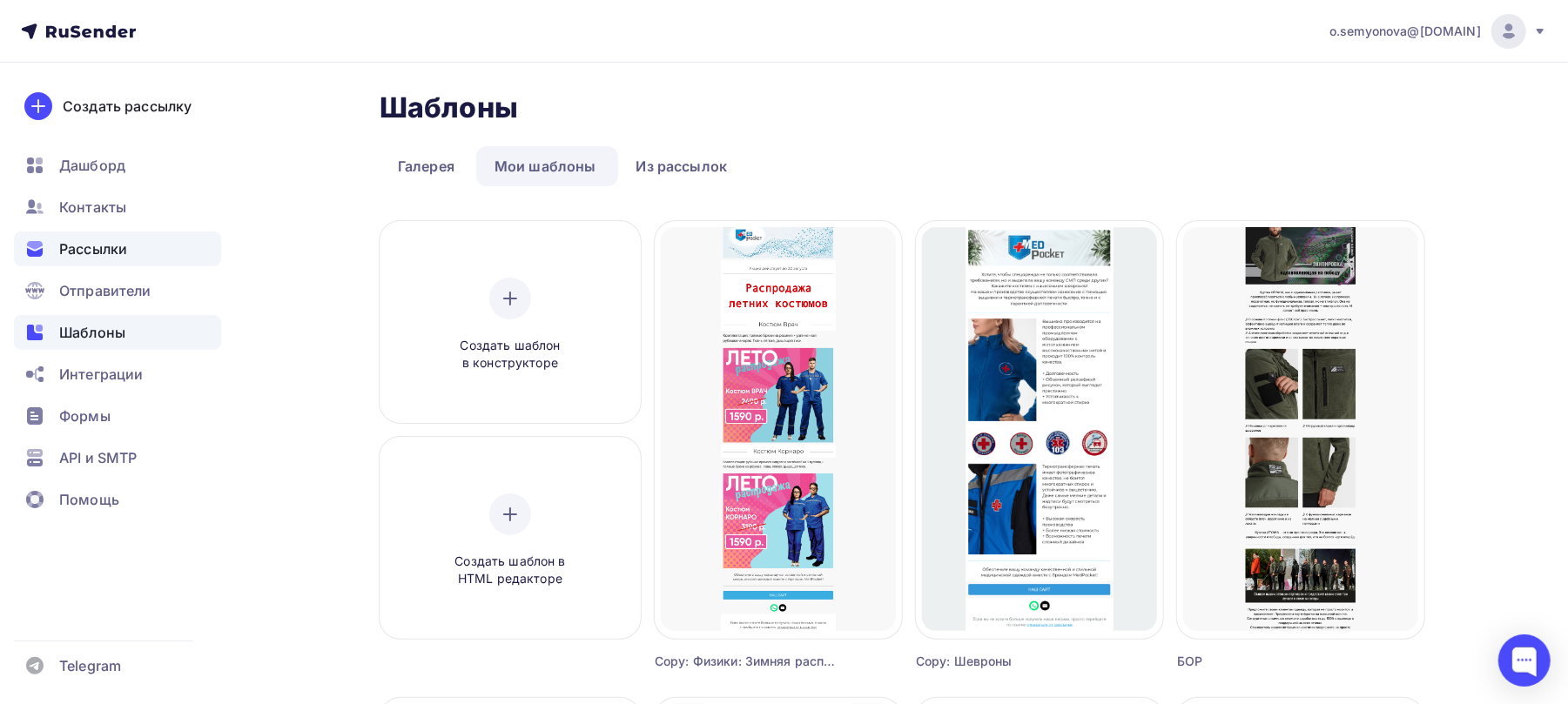 click on "Рассылки" at bounding box center (93, 249) 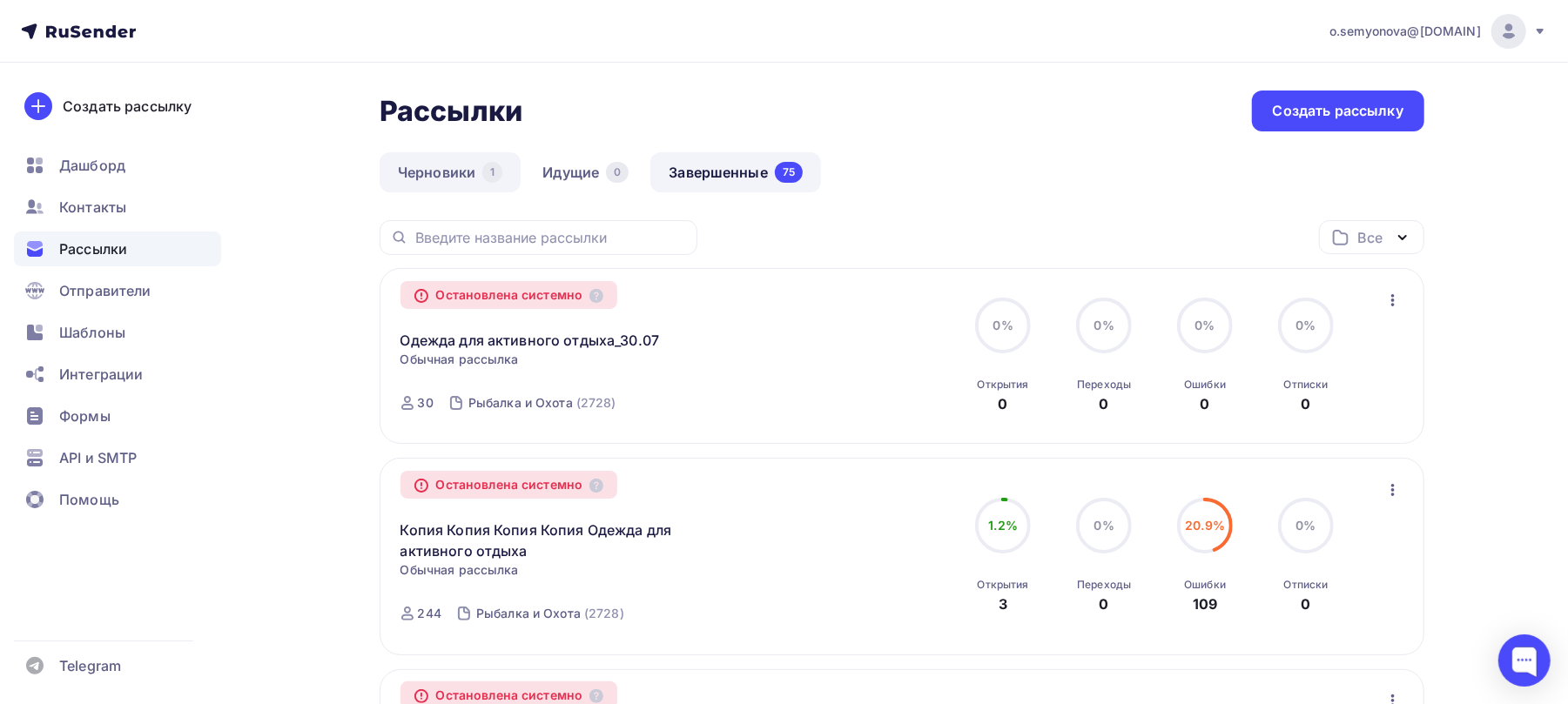 click on "Черновики
1" at bounding box center [450, 172] 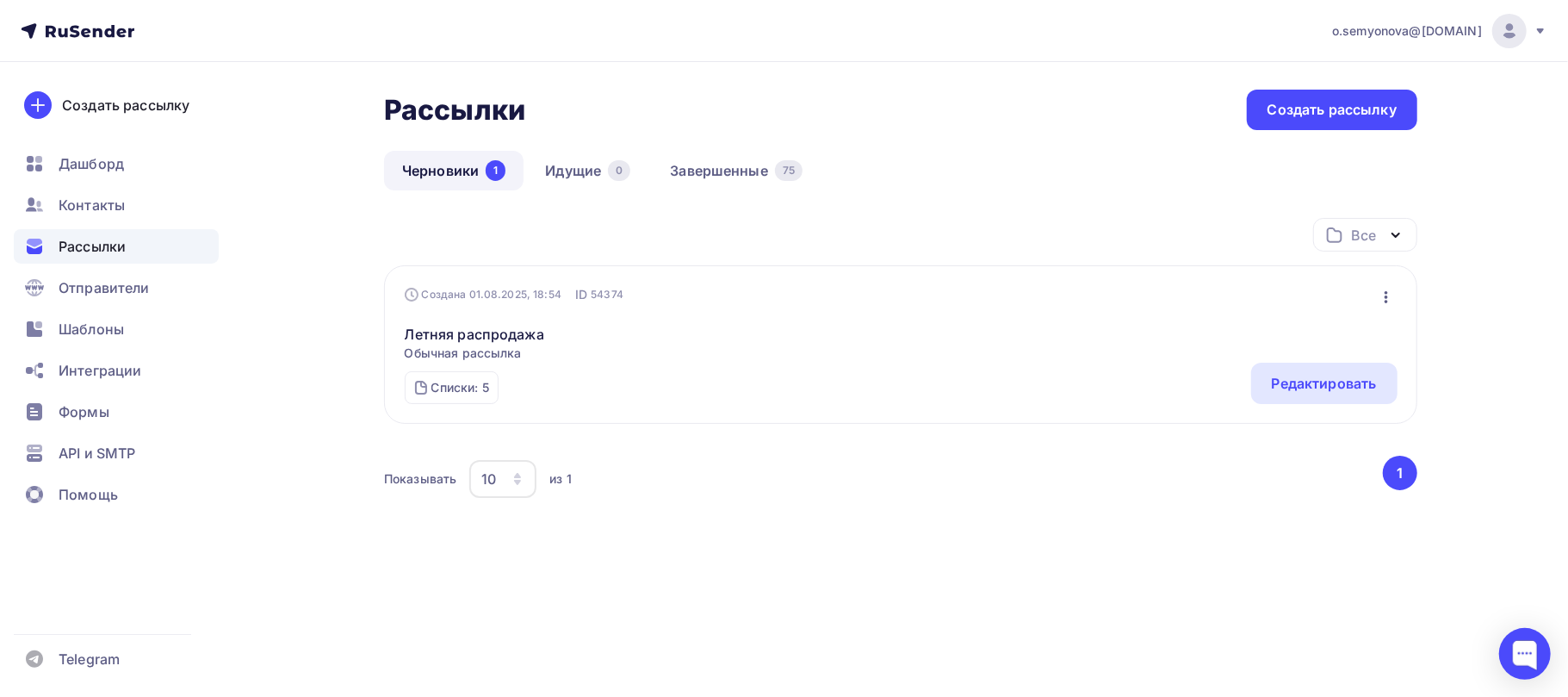 click on "Летняя распродажа
Обычная рассылка
Редактировать
Копировать
Добавить в папку
Удалить" at bounding box center (901, 333) 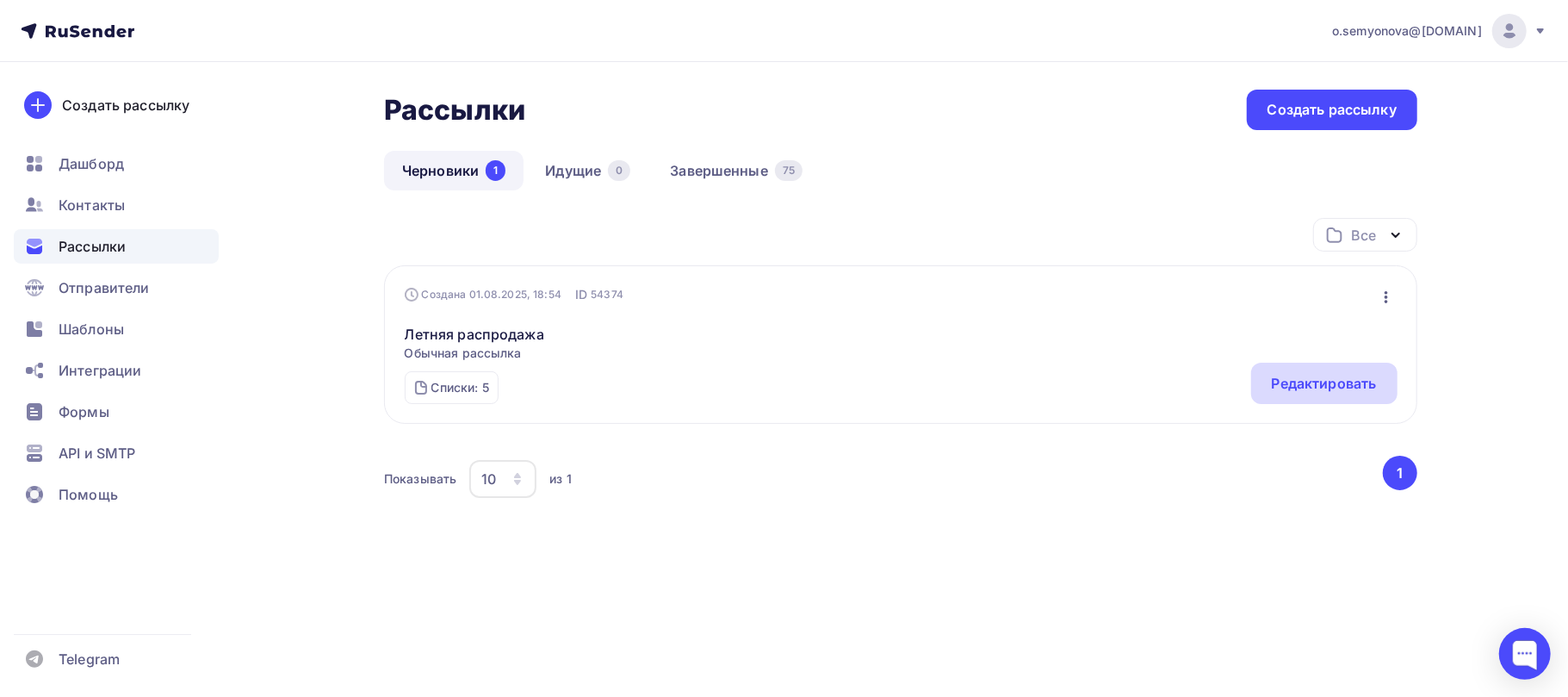click on "Редактировать" at bounding box center [1324, 383] 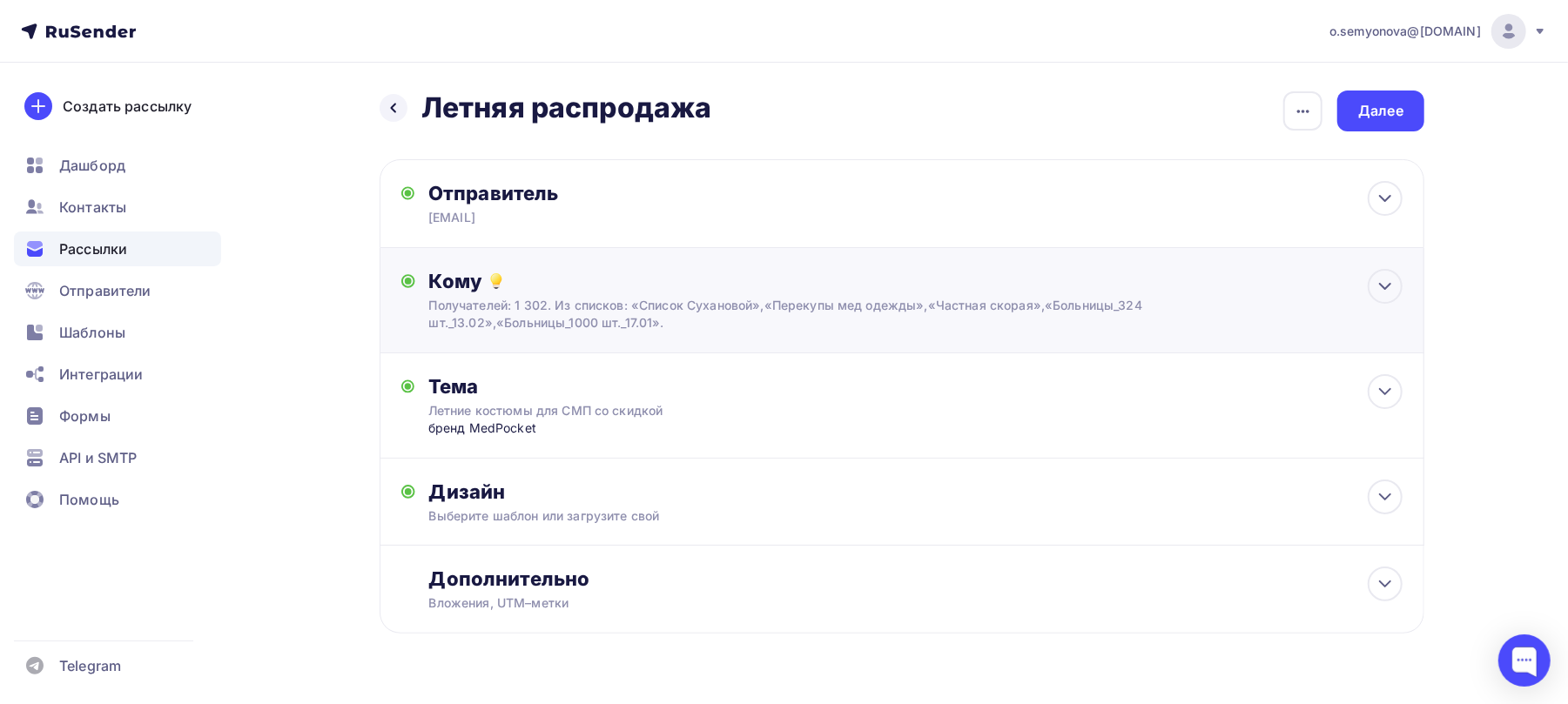 click on "Получателей: 1 302. Из
списков: «Список Сухановой»,«Перекупы мед одежды»,«Частная скорая»,«Больницы_324 шт._13.02»,«Больницы_1000 шт._17.01»." at bounding box center [867, 314] 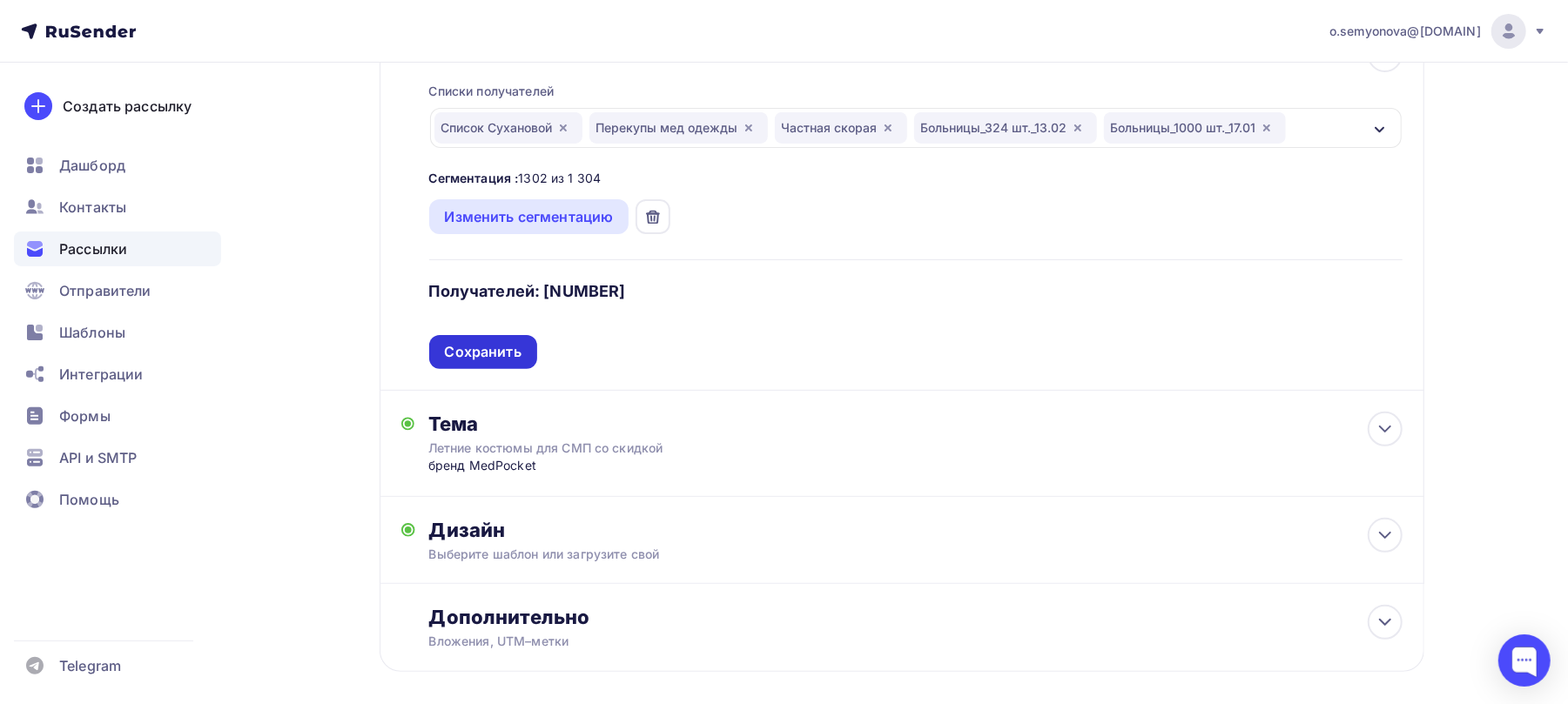 click on "Сохранить" at bounding box center (483, 352) 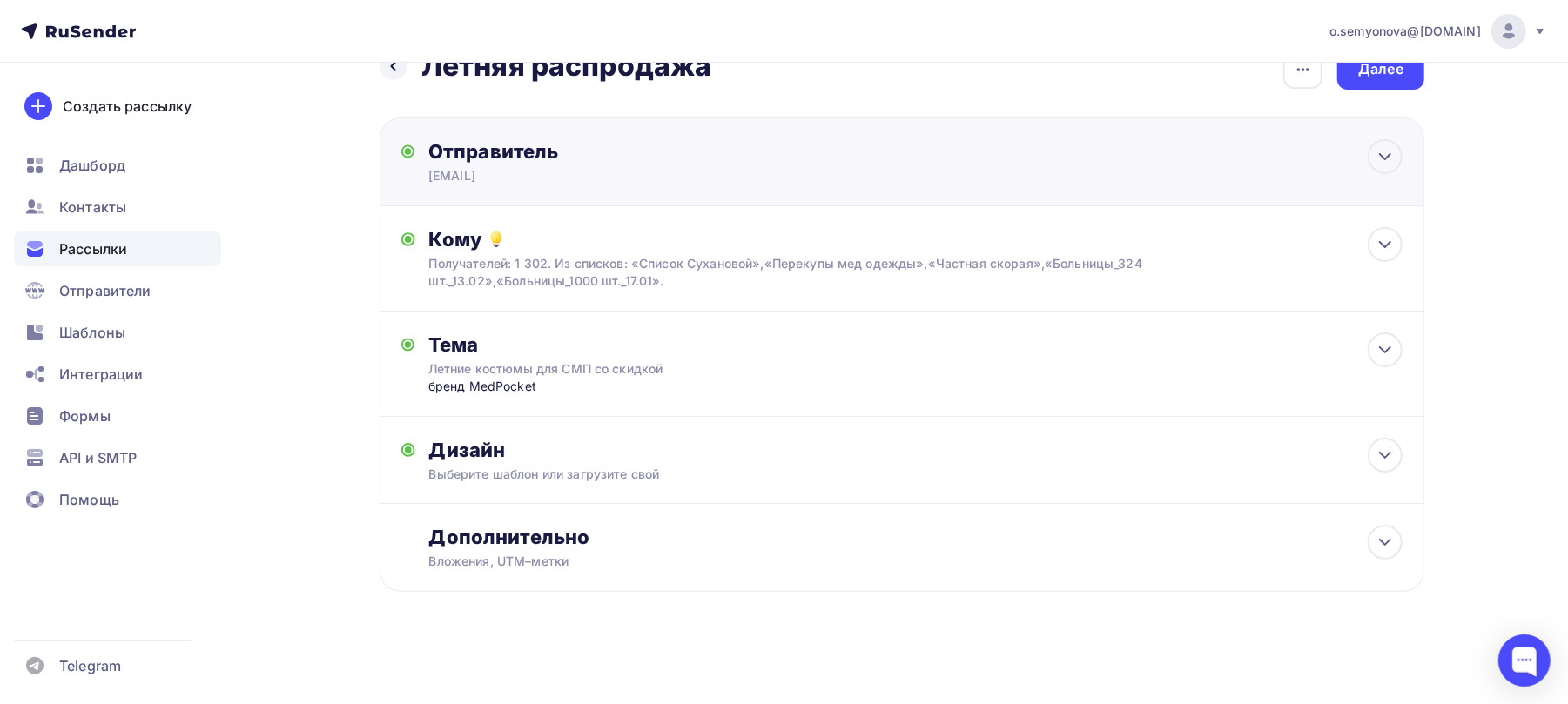 scroll, scrollTop: 0, scrollLeft: 0, axis: both 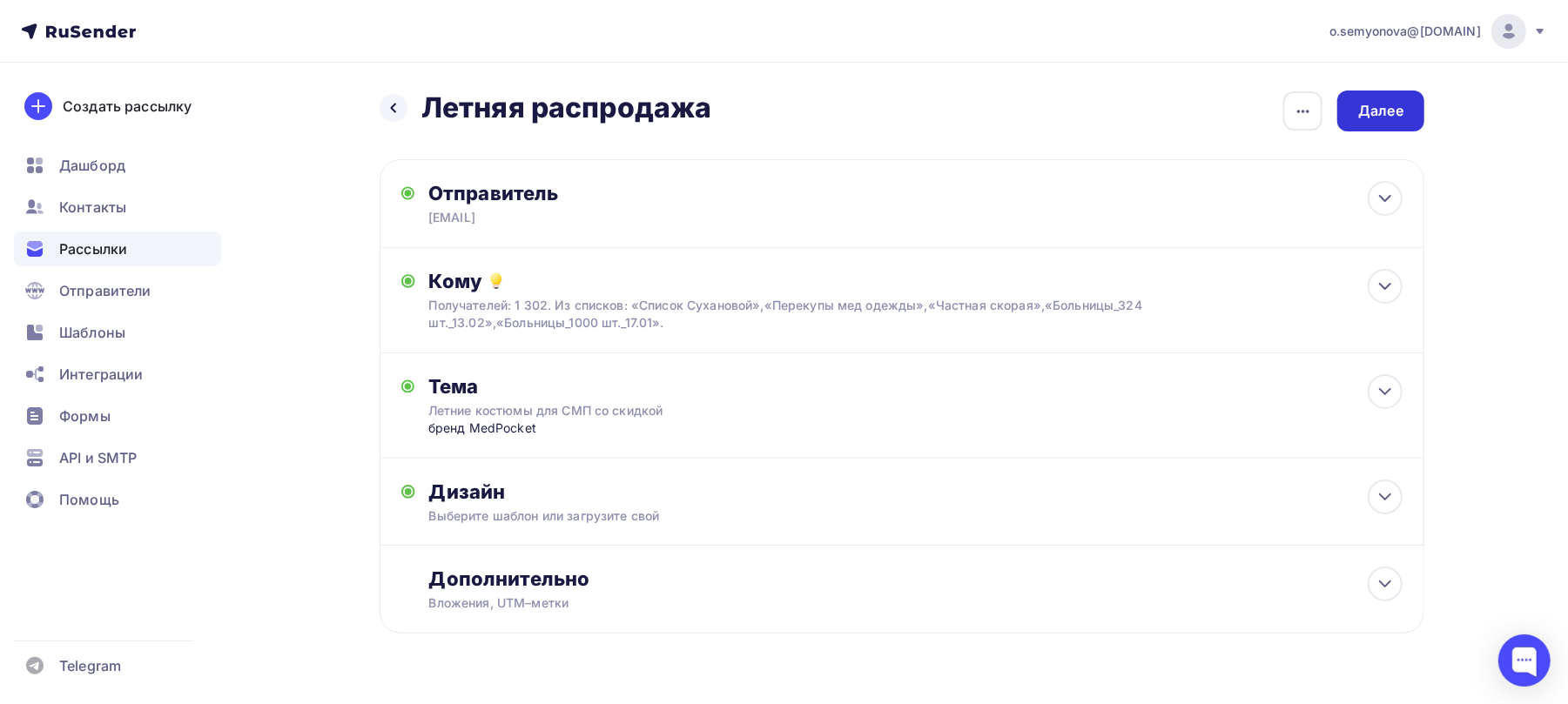 click on "Далее" at bounding box center (1381, 111) 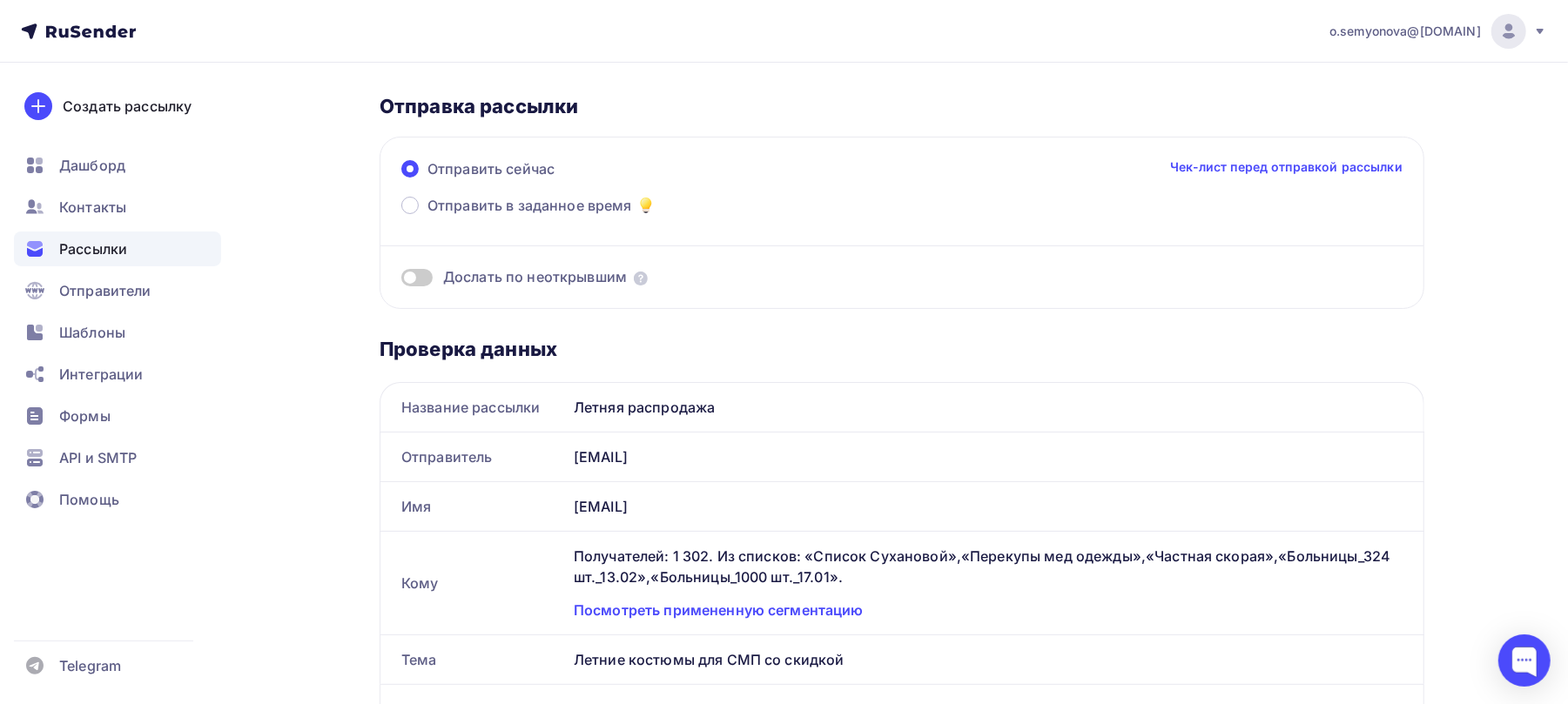scroll, scrollTop: 116, scrollLeft: 0, axis: vertical 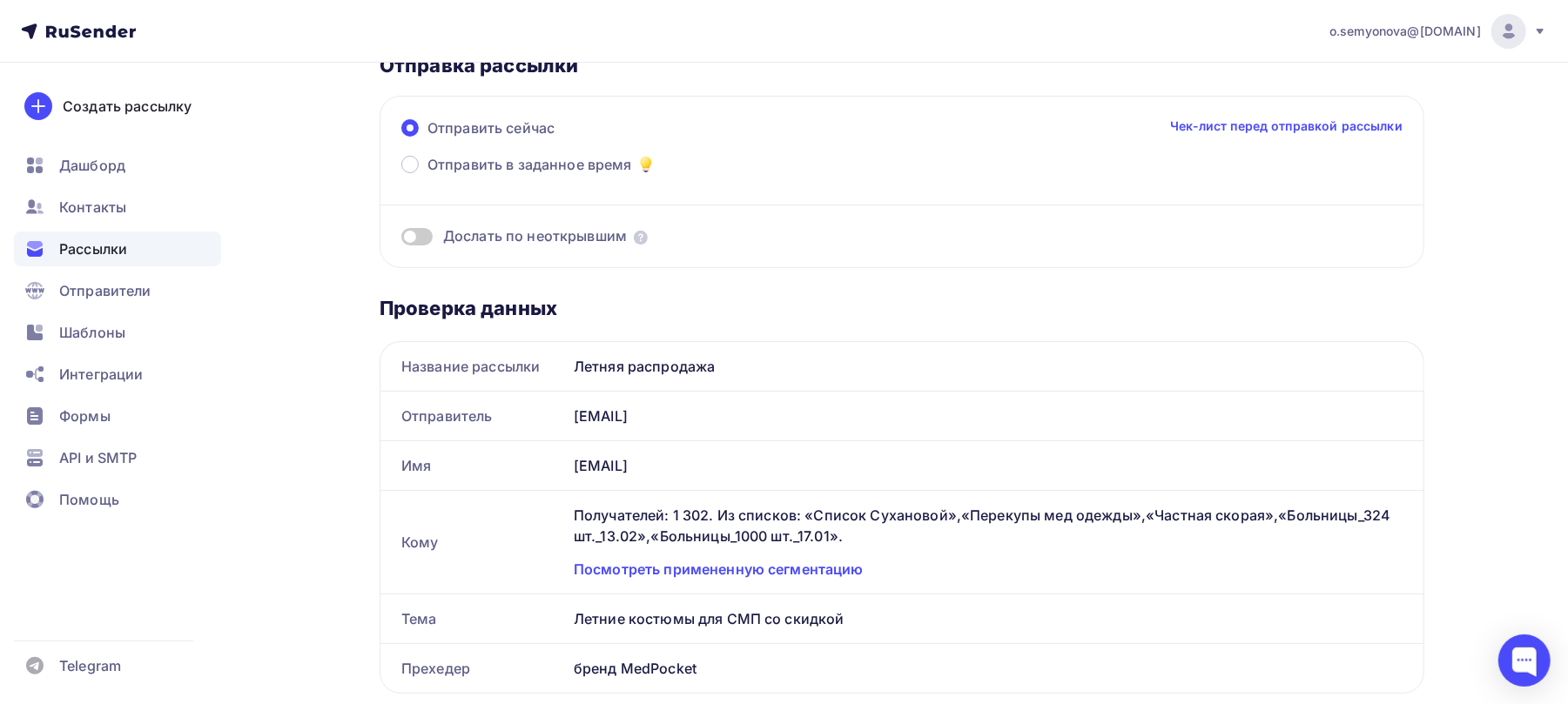 click at bounding box center (417, 237) 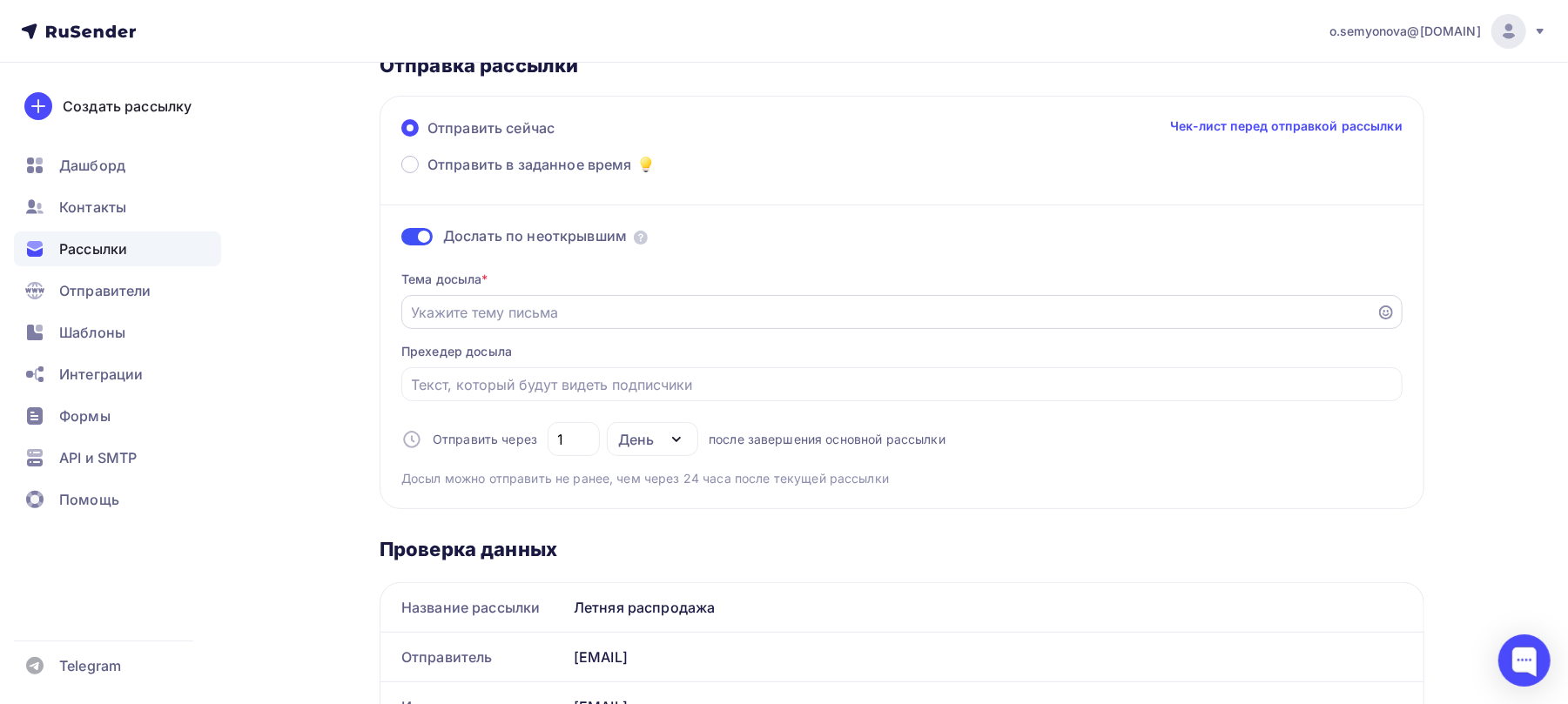 click on "Отправить в заданное время" at bounding box center (889, 312) 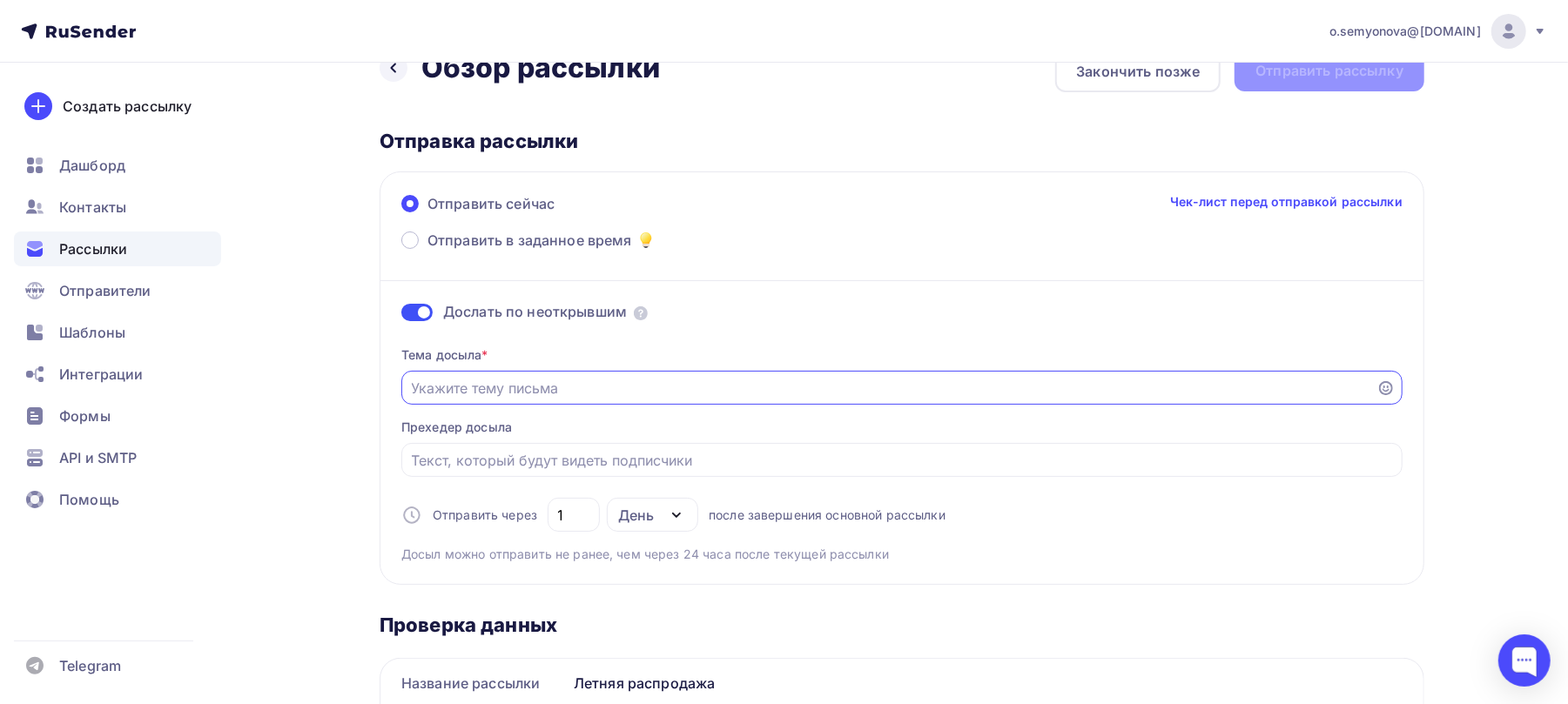 scroll, scrollTop: 0, scrollLeft: 0, axis: both 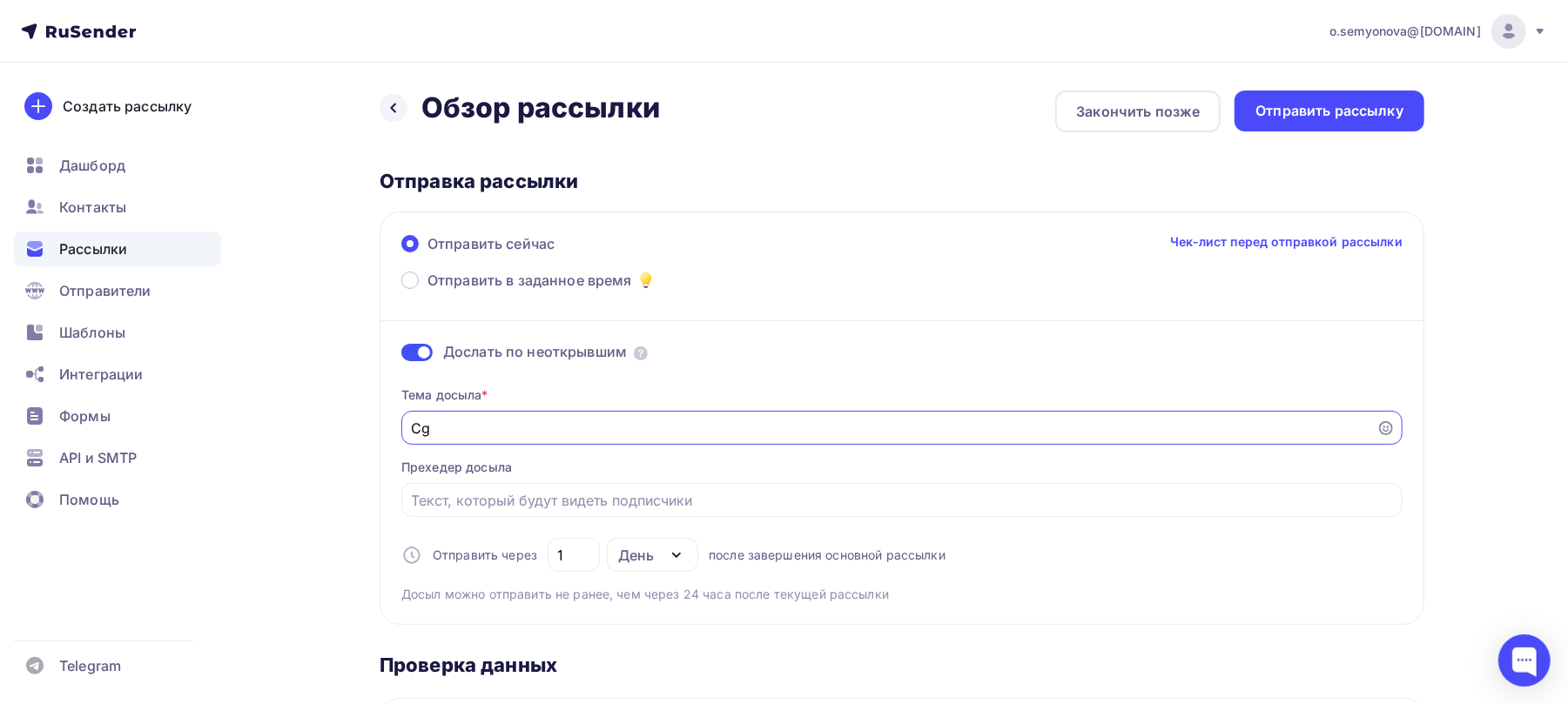 type on "C" 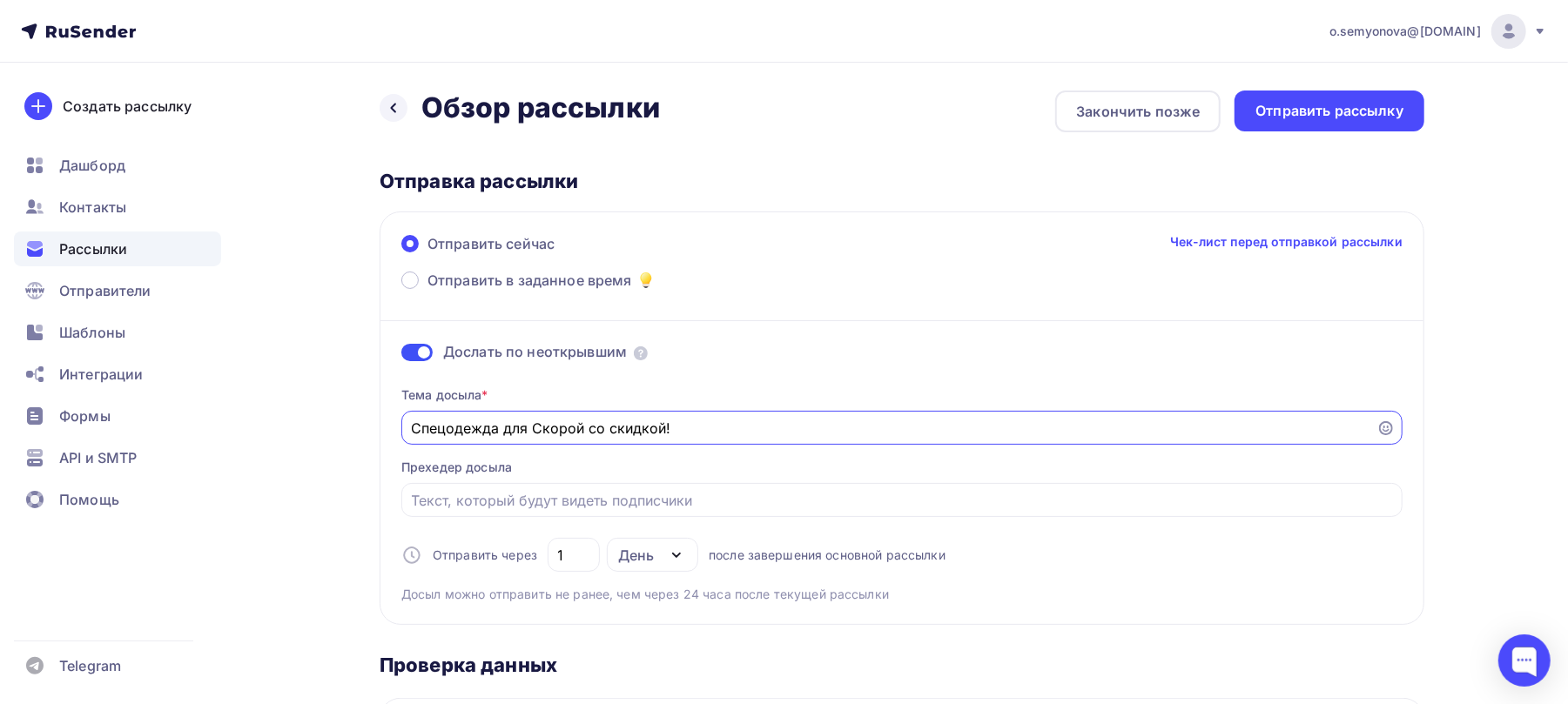 scroll, scrollTop: 116, scrollLeft: 0, axis: vertical 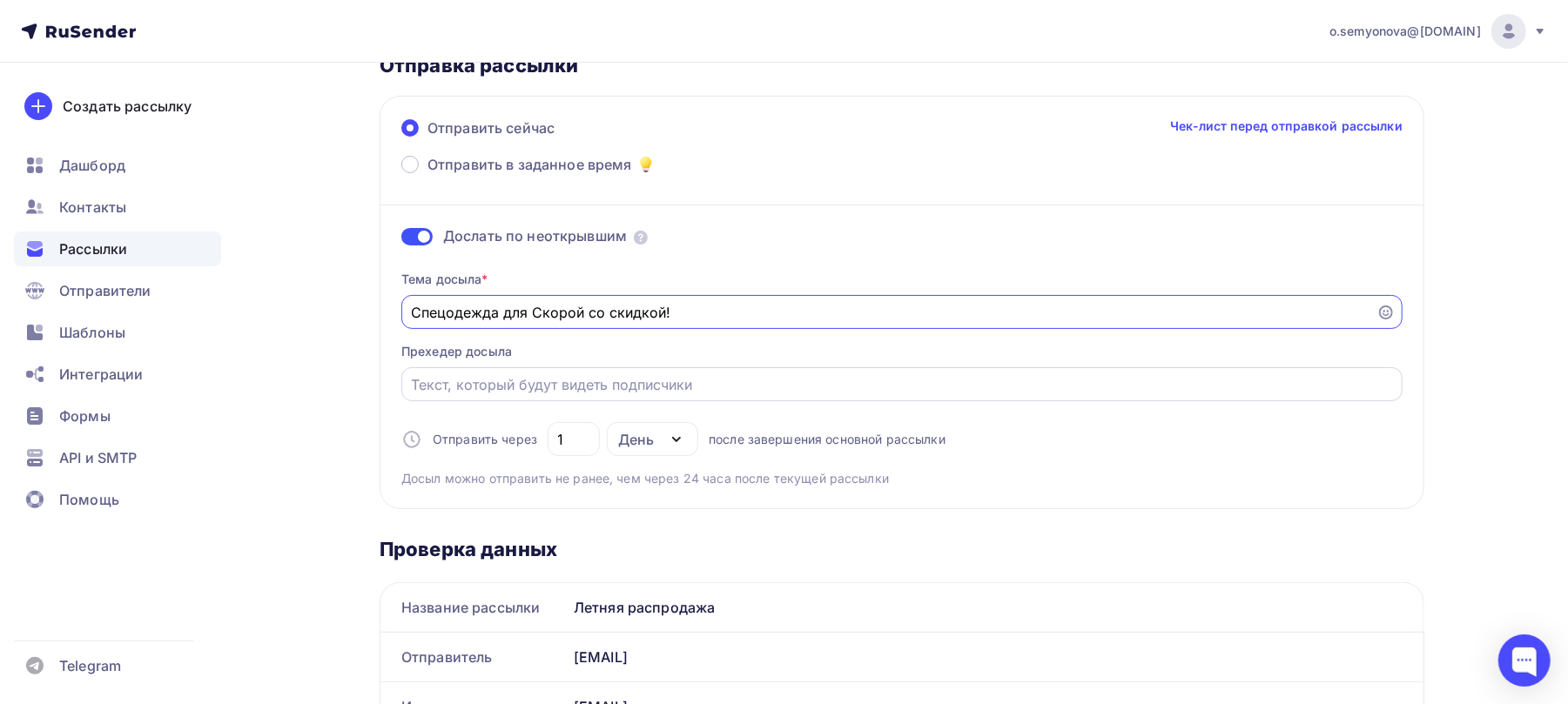 type on "Спецодежда для Скорой со скидкой!" 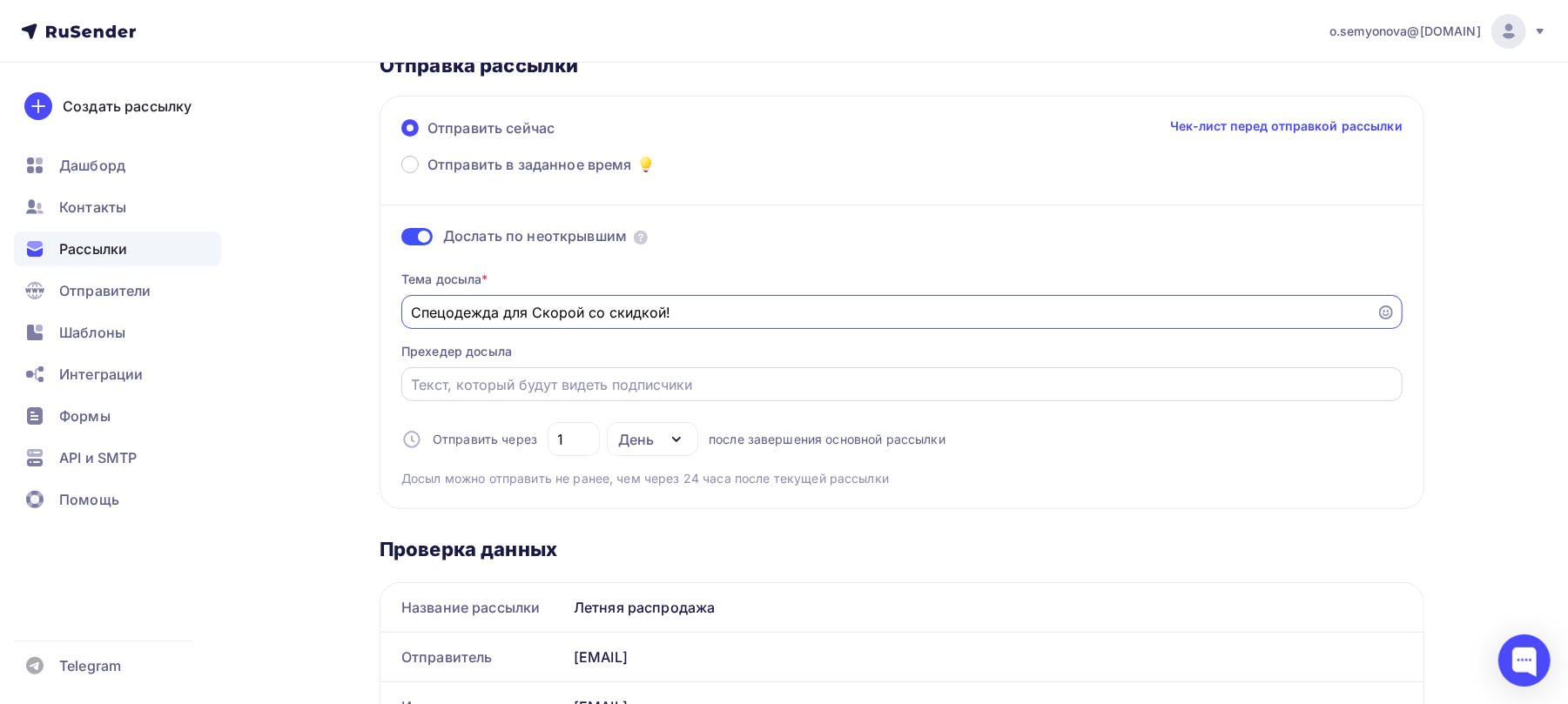 click on "Отправить в заданное время" at bounding box center [902, 385] 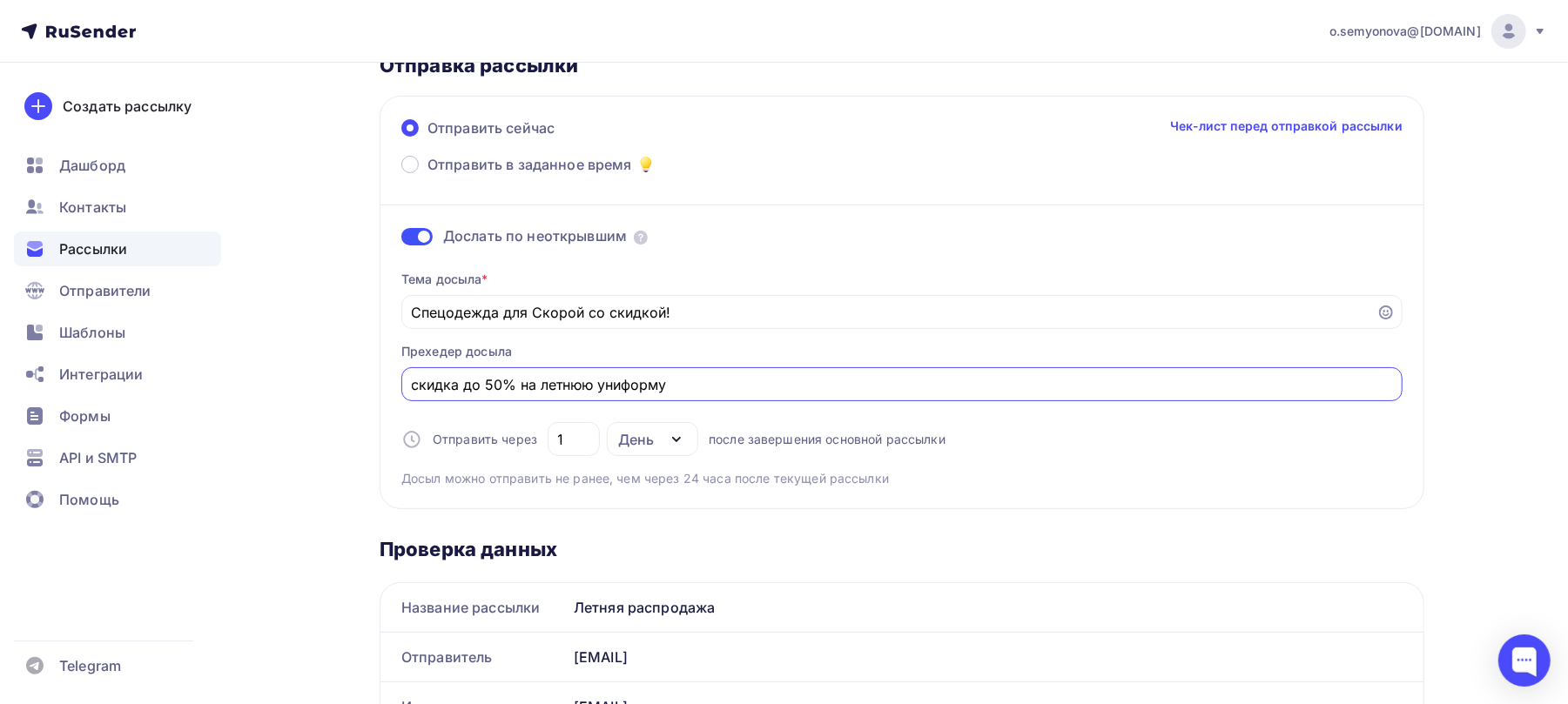 scroll, scrollTop: 231, scrollLeft: 0, axis: vertical 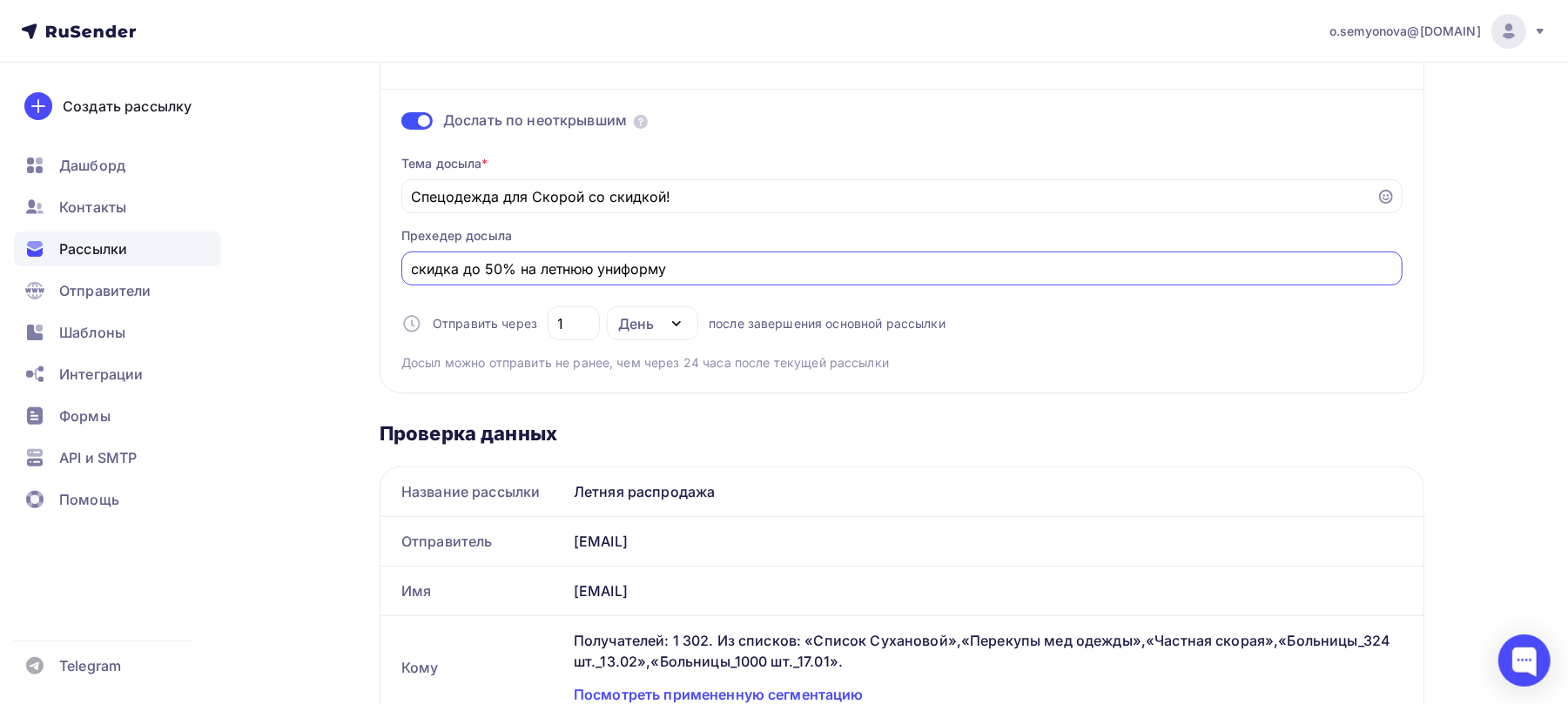 drag, startPoint x: 478, startPoint y: 266, endPoint x: 373, endPoint y: 262, distance: 105.07616 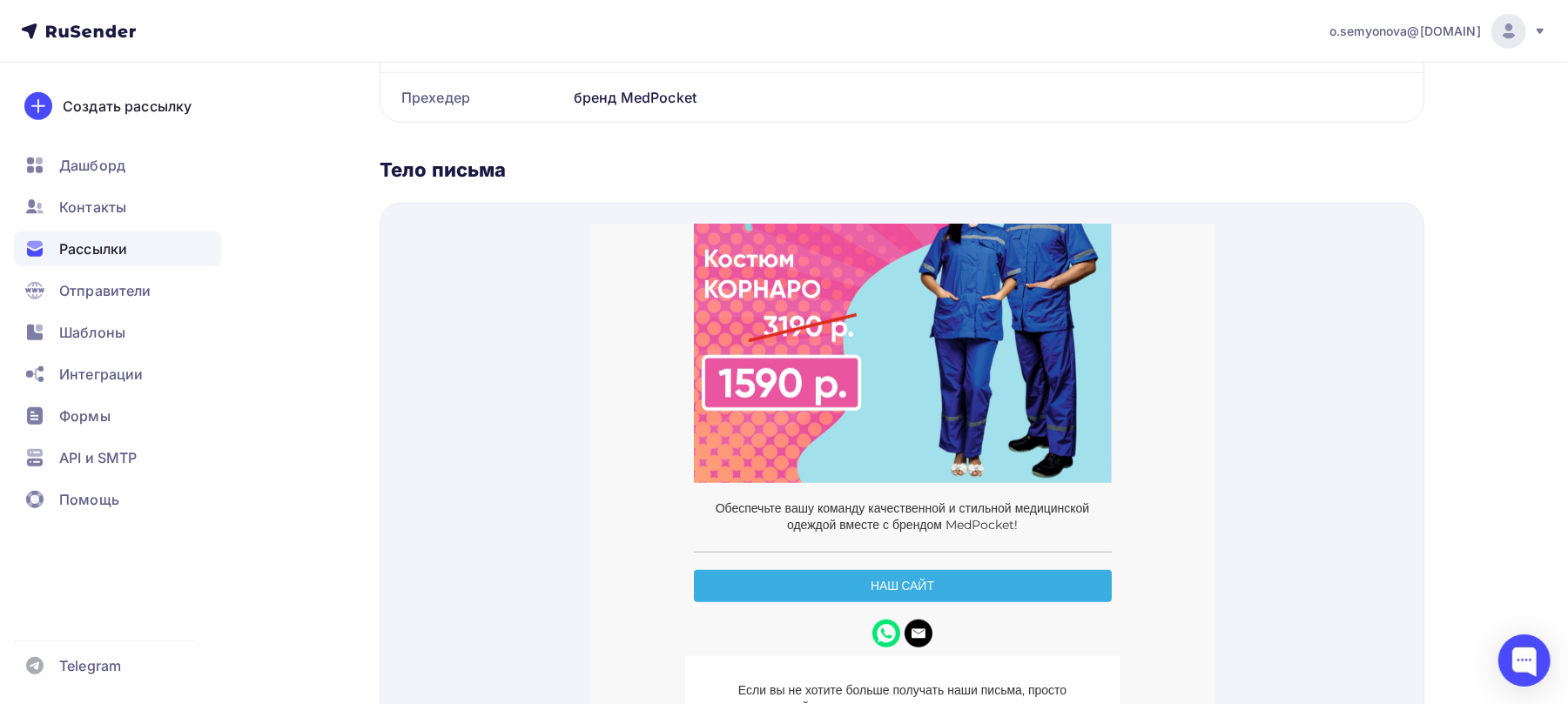 scroll, scrollTop: 1079, scrollLeft: 0, axis: vertical 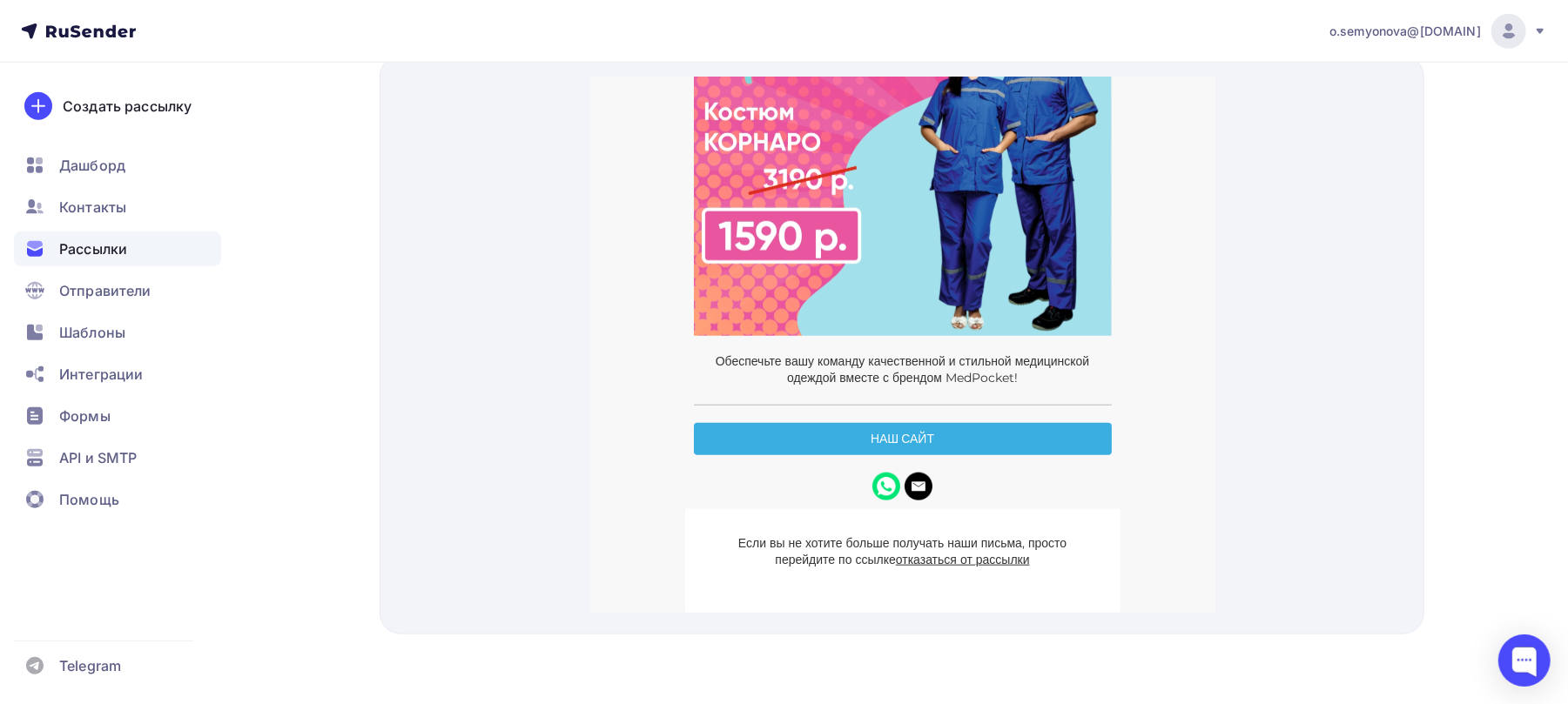 type on "минус 50% на летнюю униформу" 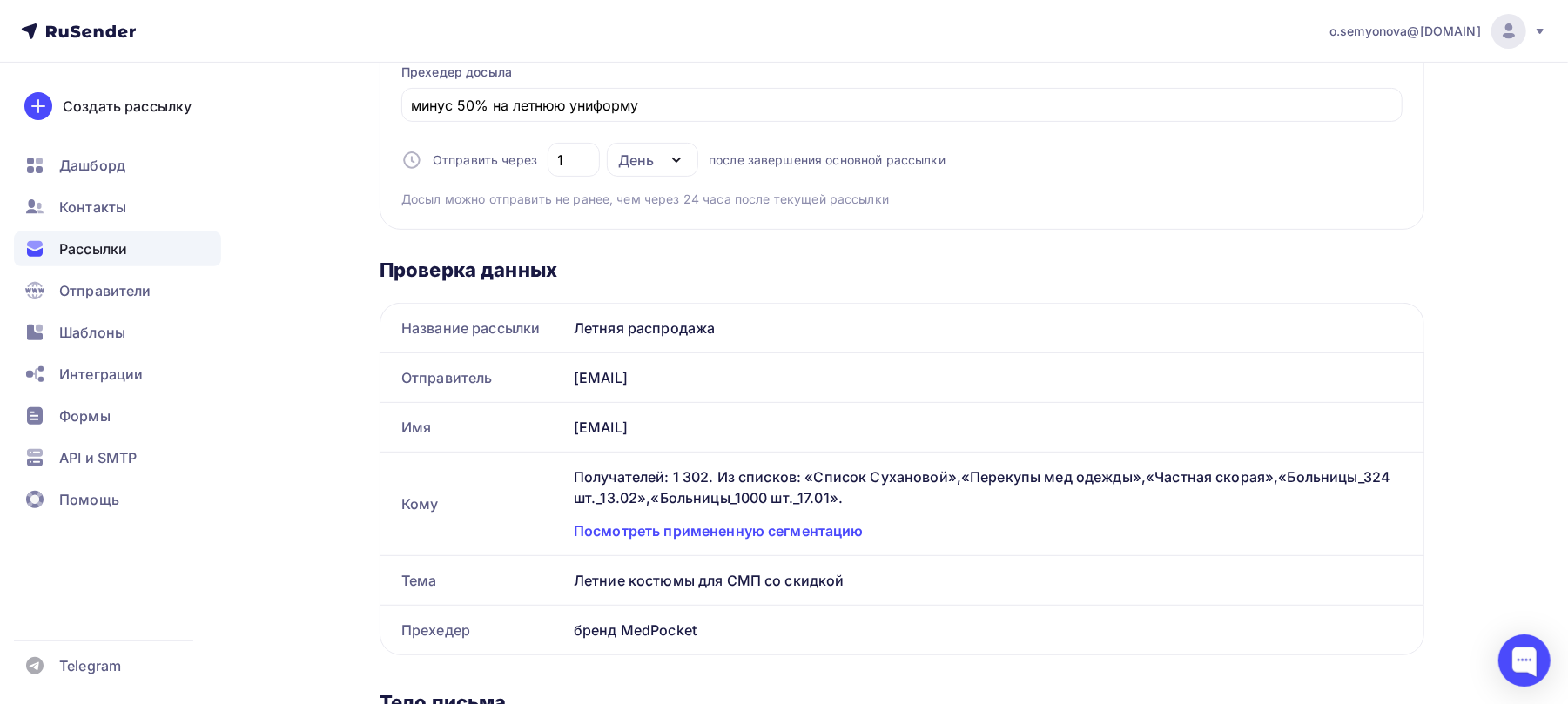 scroll, scrollTop: 35, scrollLeft: 0, axis: vertical 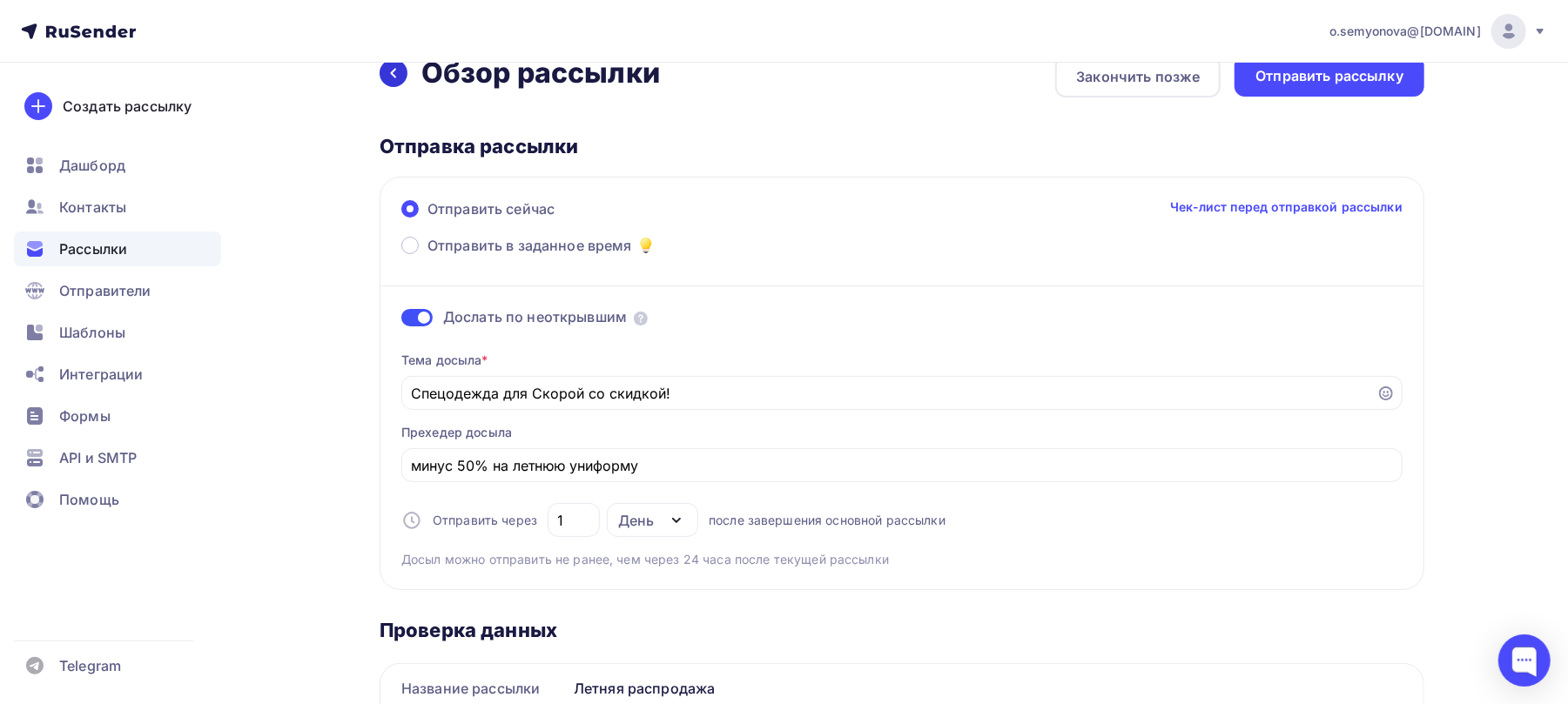 click 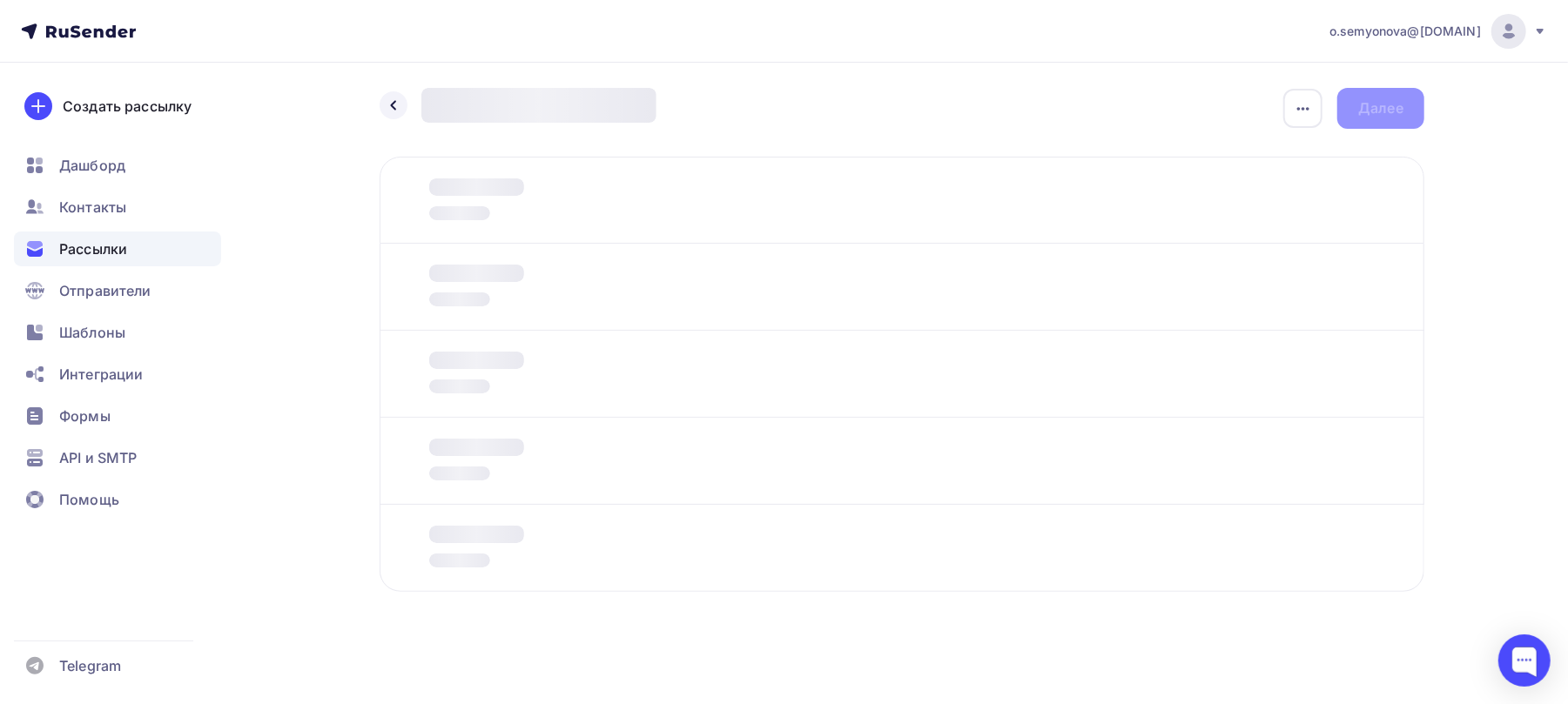 scroll, scrollTop: 0, scrollLeft: 0, axis: both 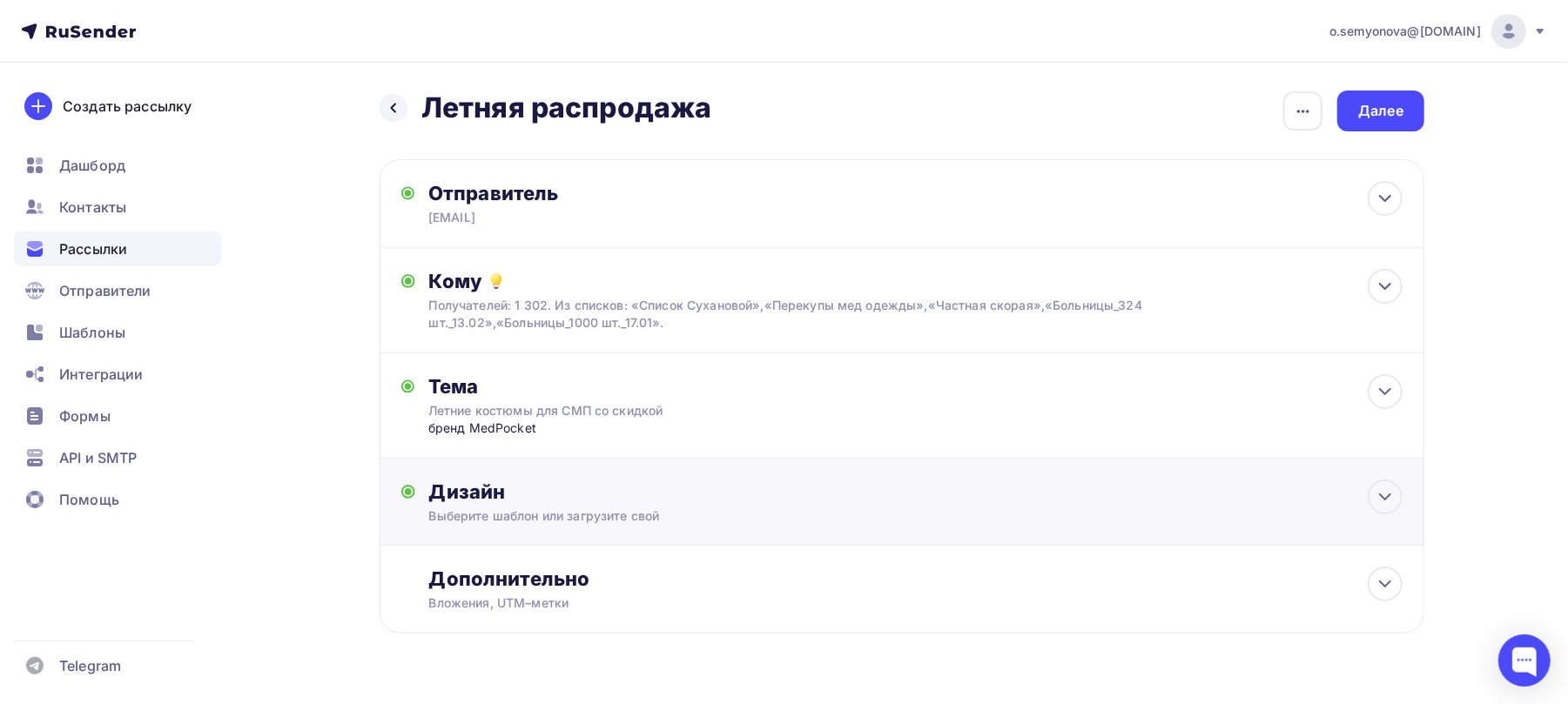 click on "Дизайн" at bounding box center (916, 492) 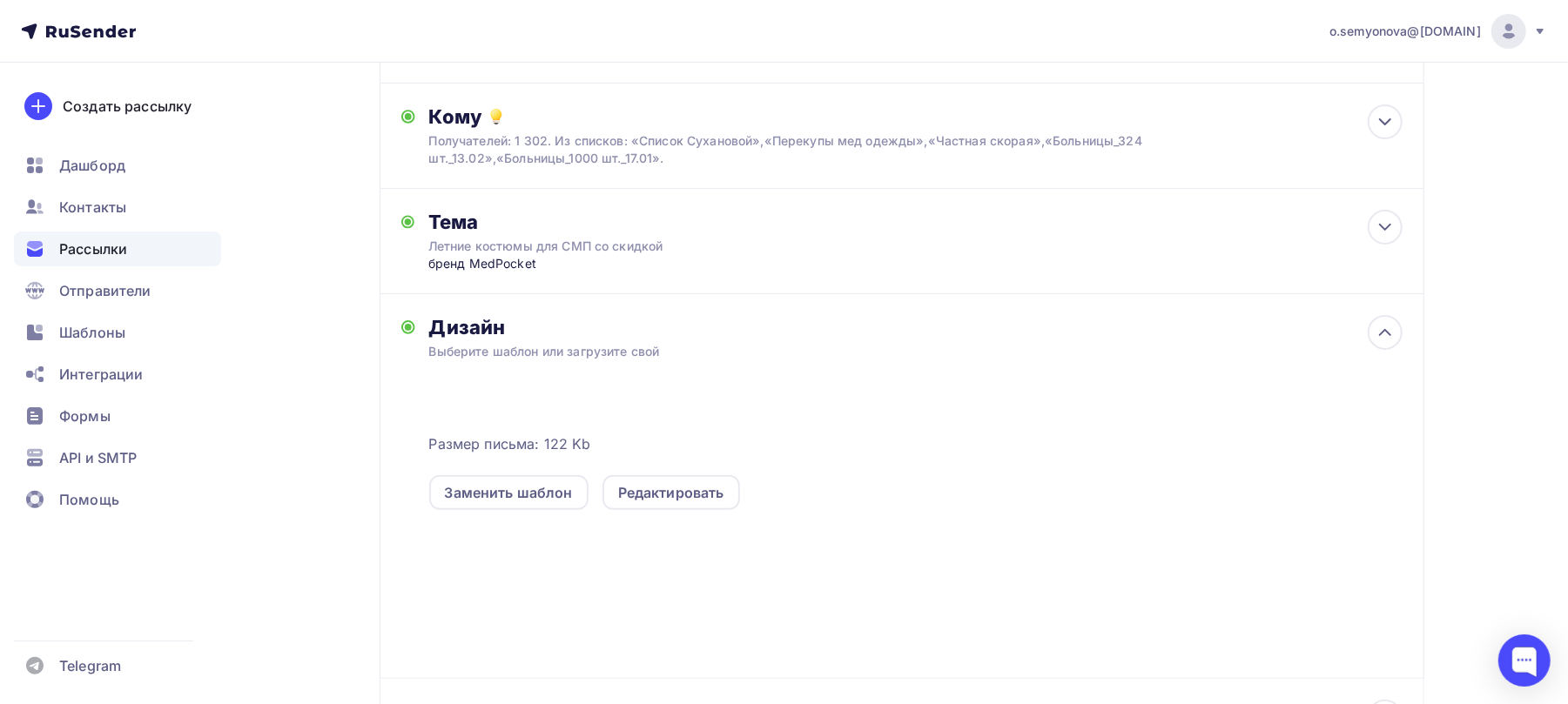 scroll, scrollTop: 341, scrollLeft: 0, axis: vertical 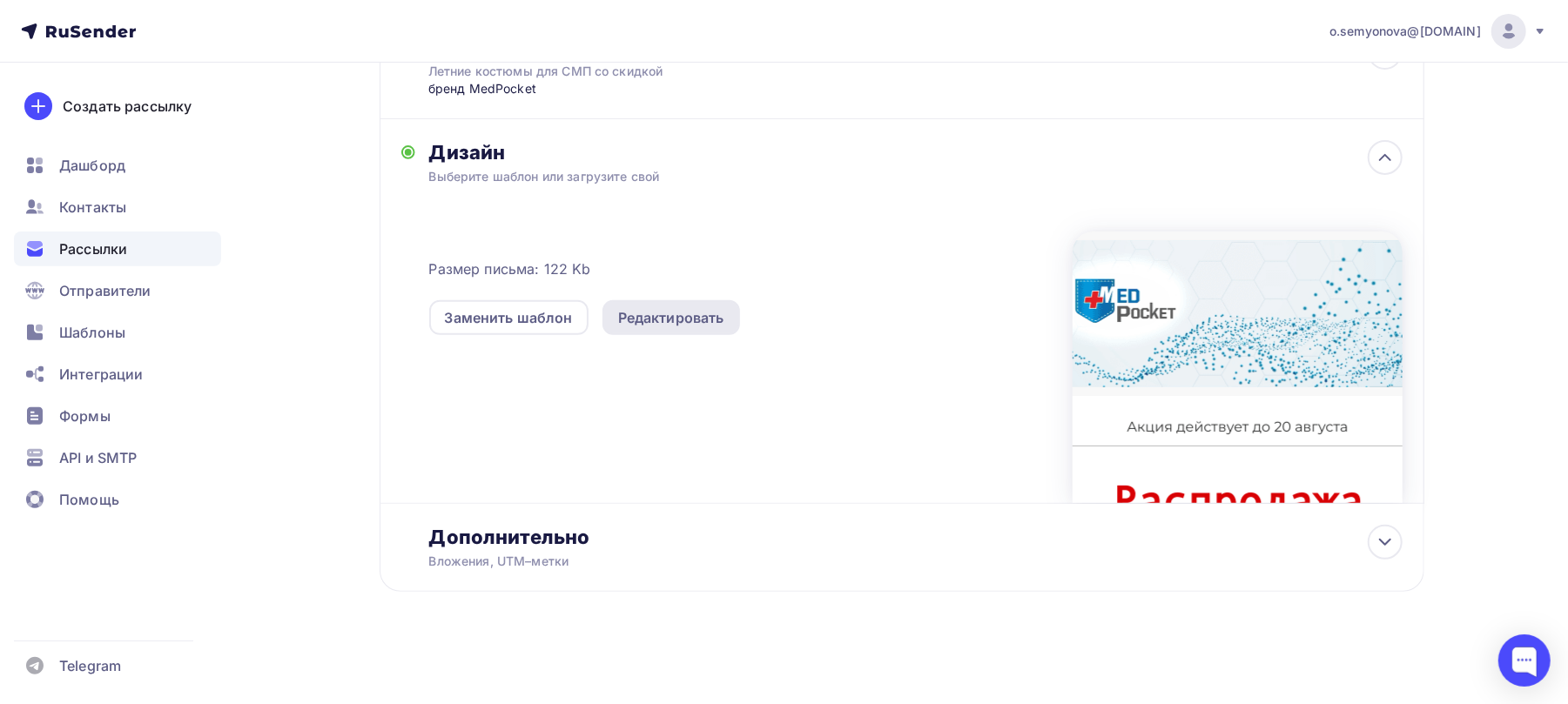 click on "Редактировать" at bounding box center [671, 318] 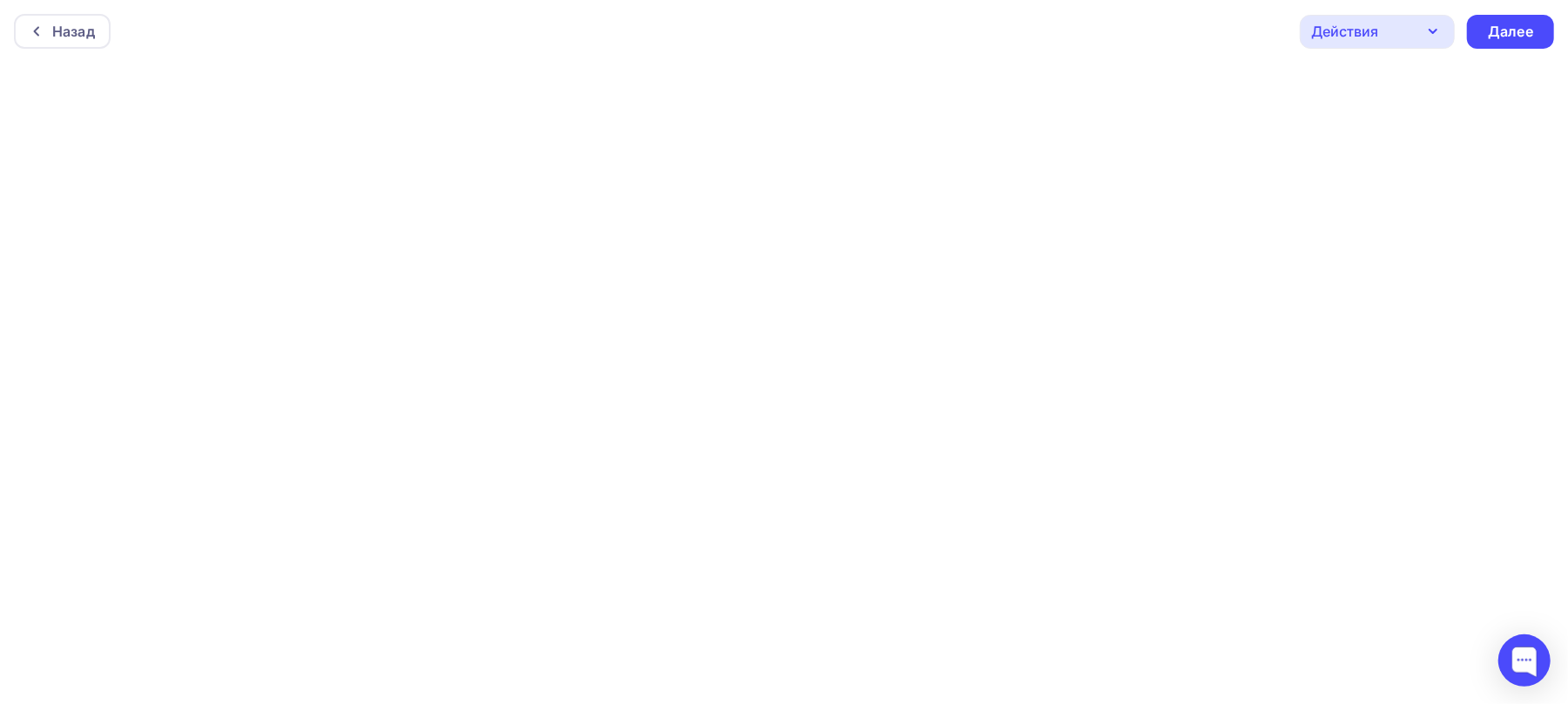 scroll, scrollTop: 0, scrollLeft: 0, axis: both 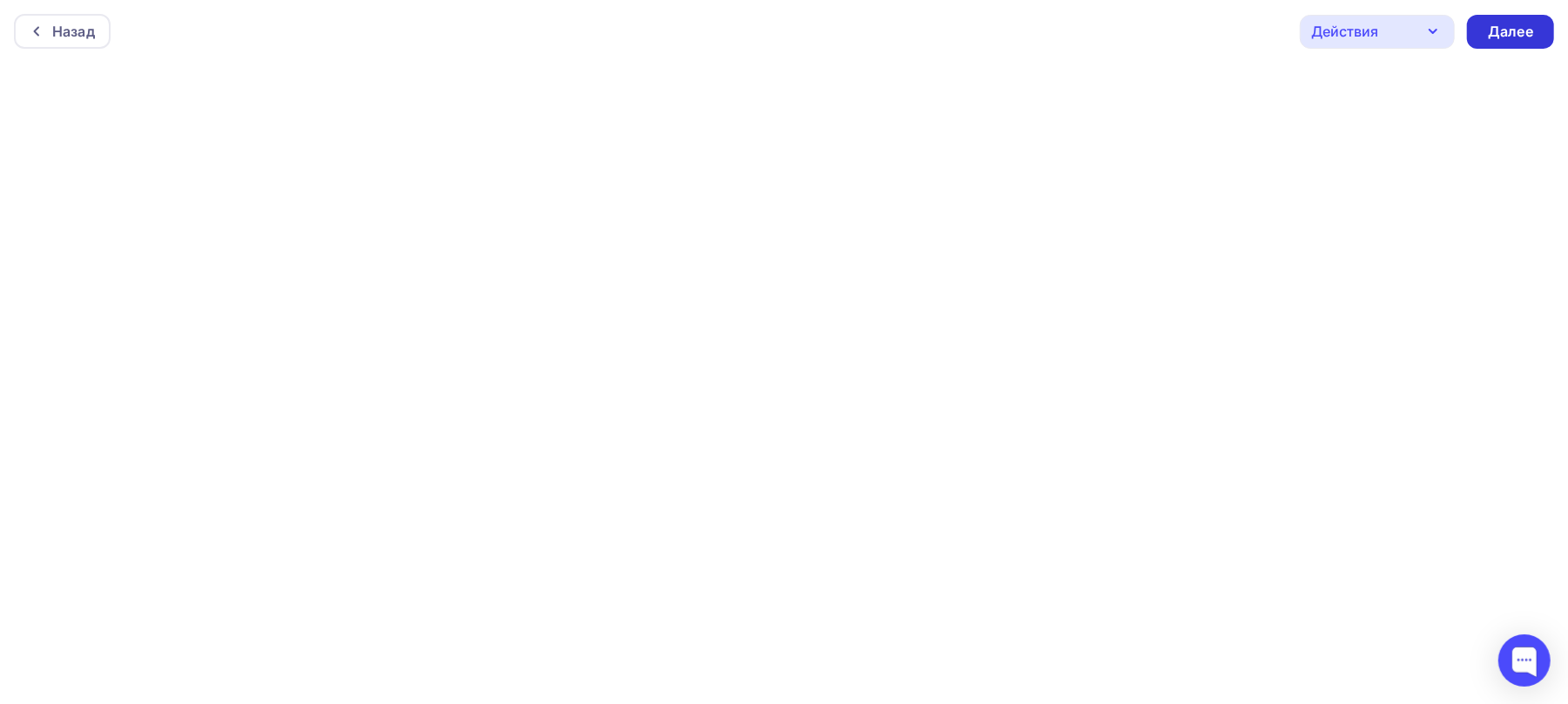 click on "Далее" at bounding box center [1511, 31] 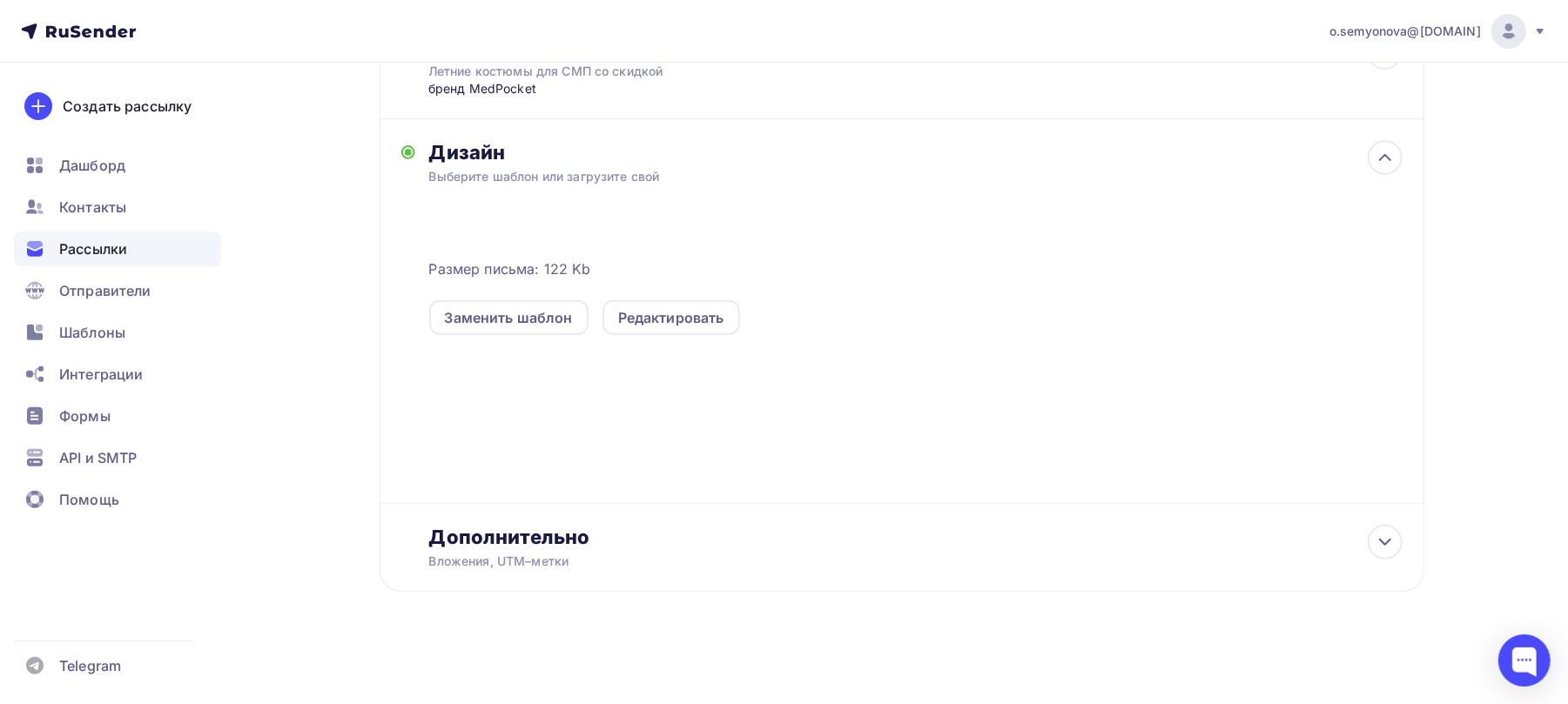 scroll, scrollTop: 0, scrollLeft: 0, axis: both 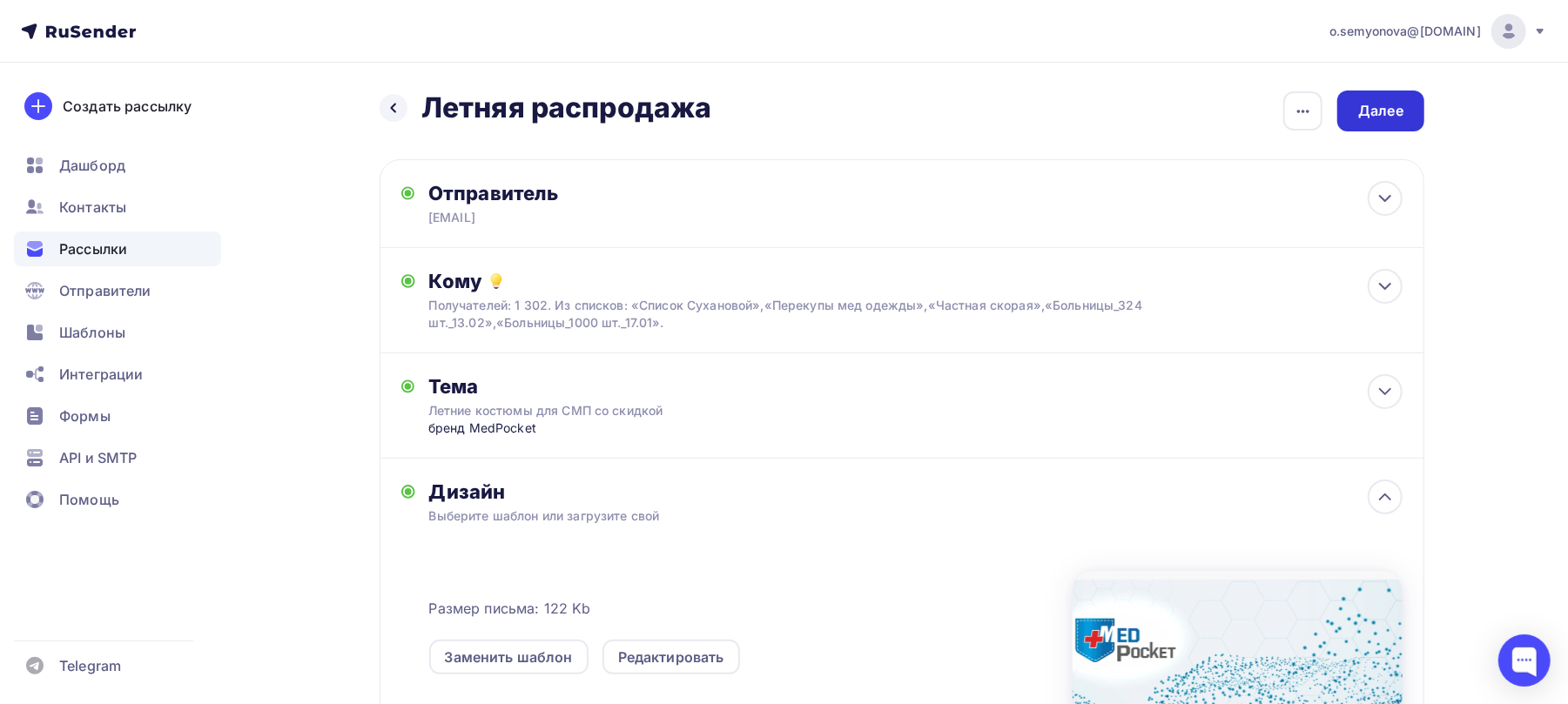 click on "Далее" at bounding box center (1381, 111) 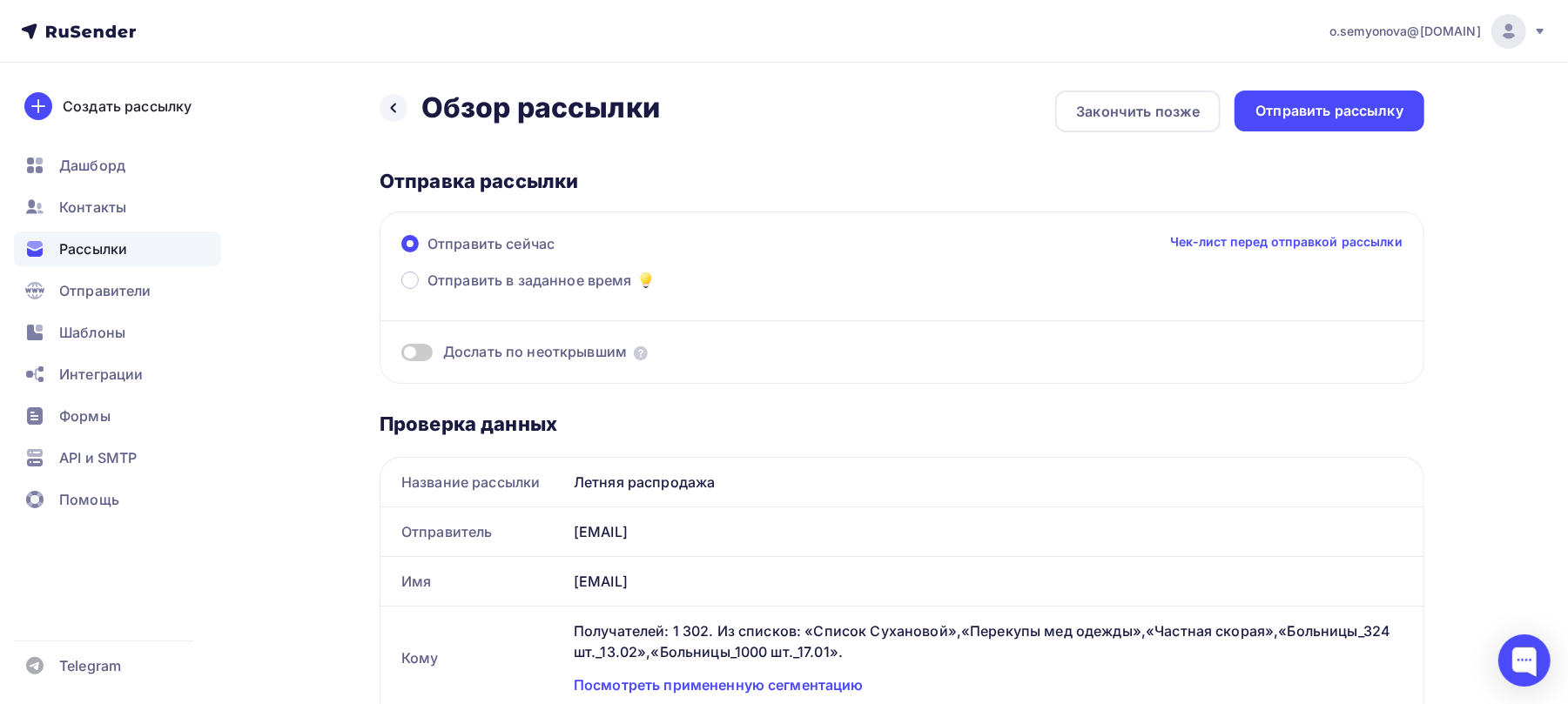 scroll, scrollTop: 0, scrollLeft: 0, axis: both 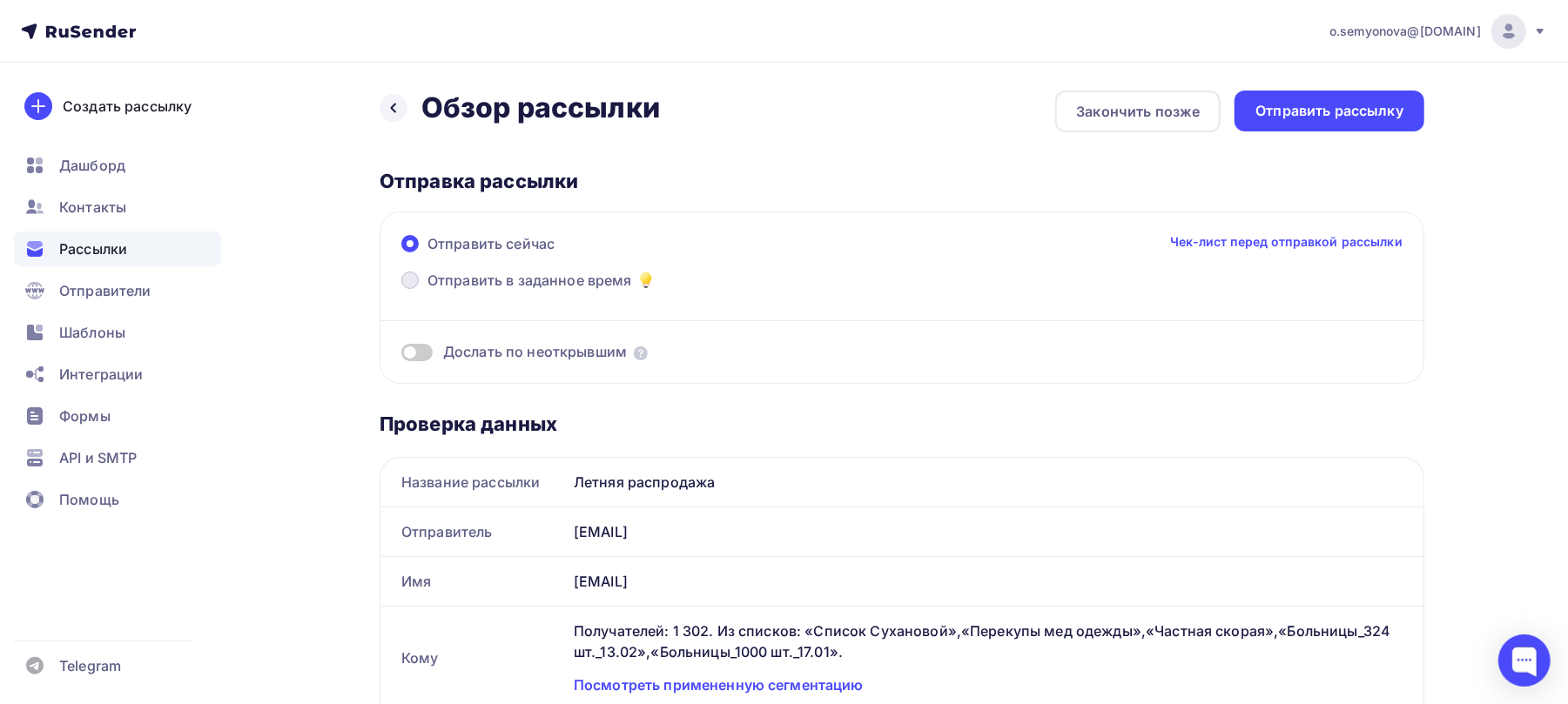 click at bounding box center [410, 280] 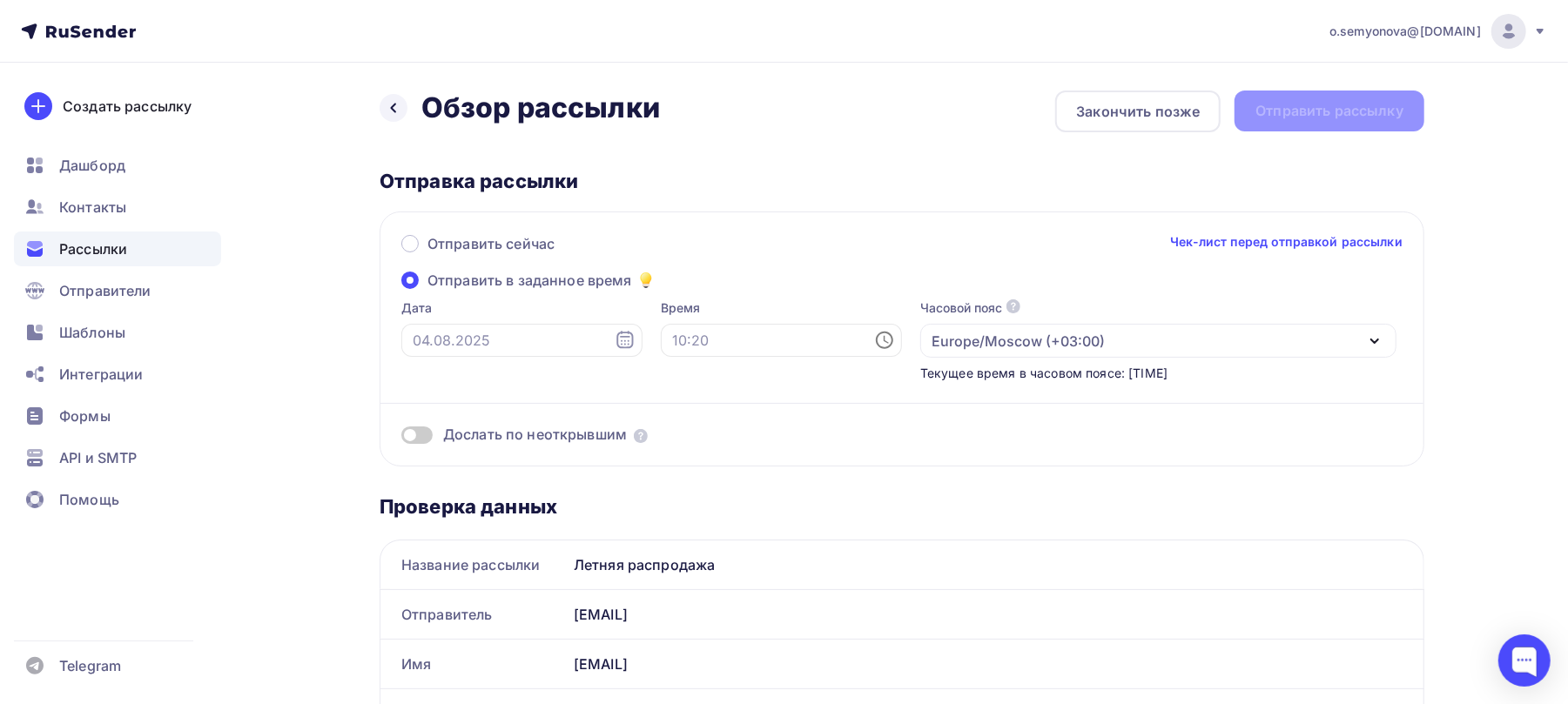 click 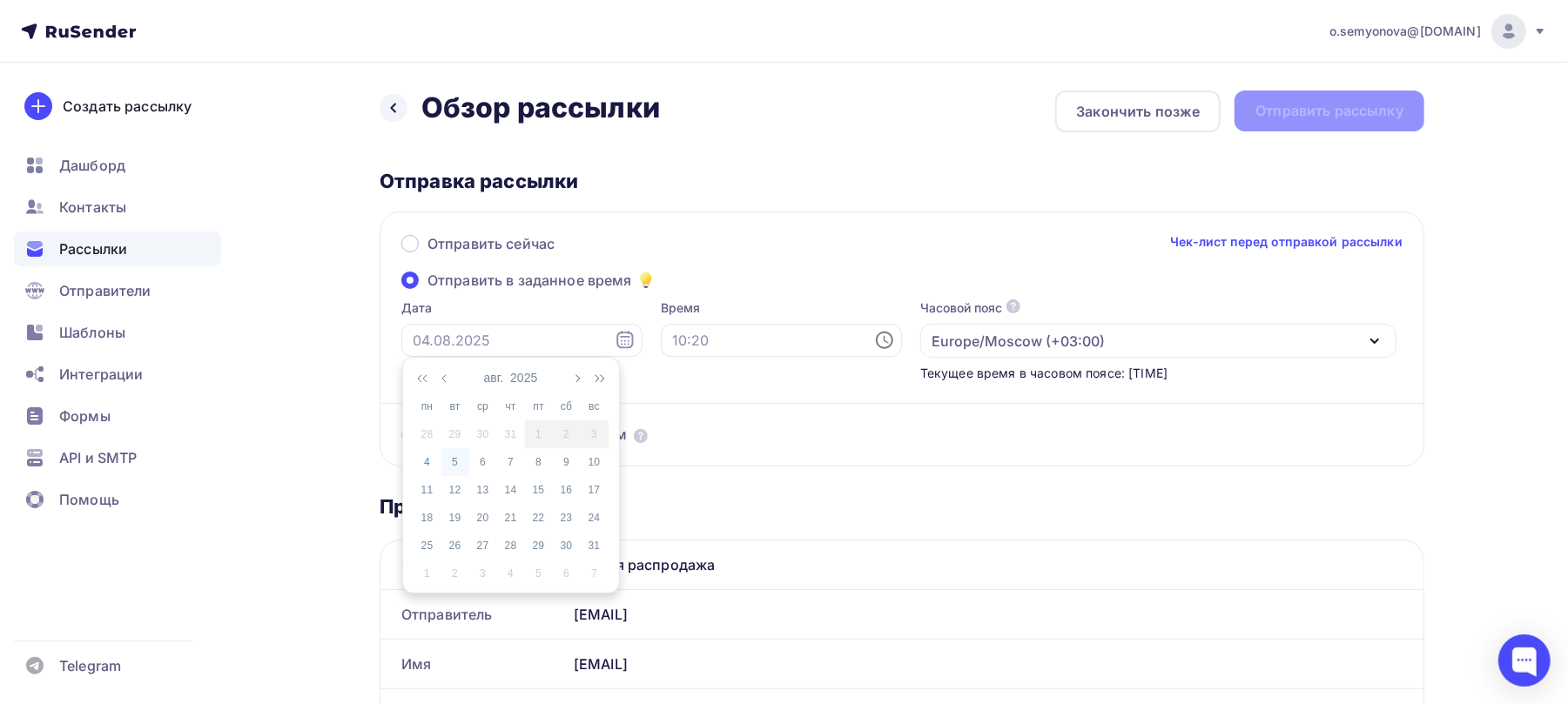 click on "5" at bounding box center (455, 462) 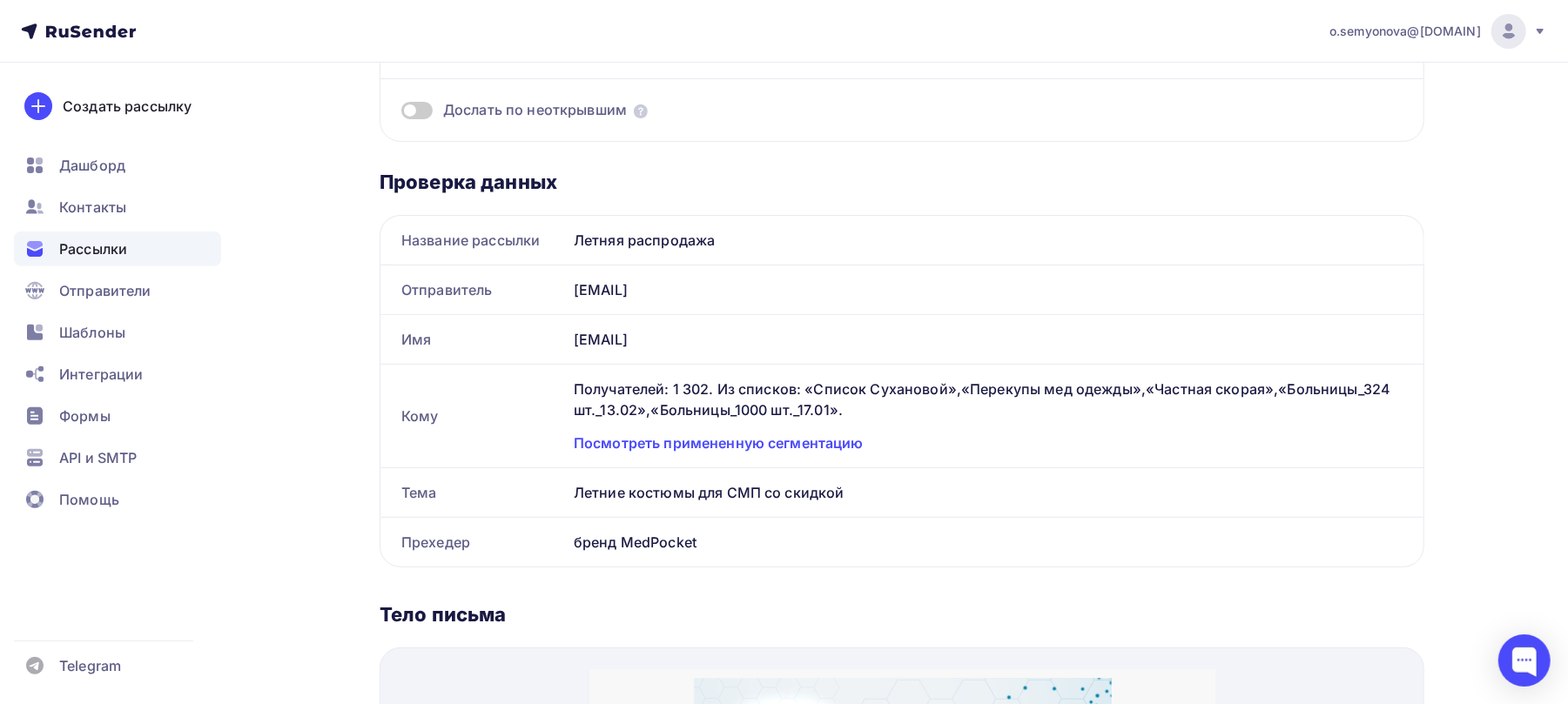 scroll, scrollTop: 0, scrollLeft: 0, axis: both 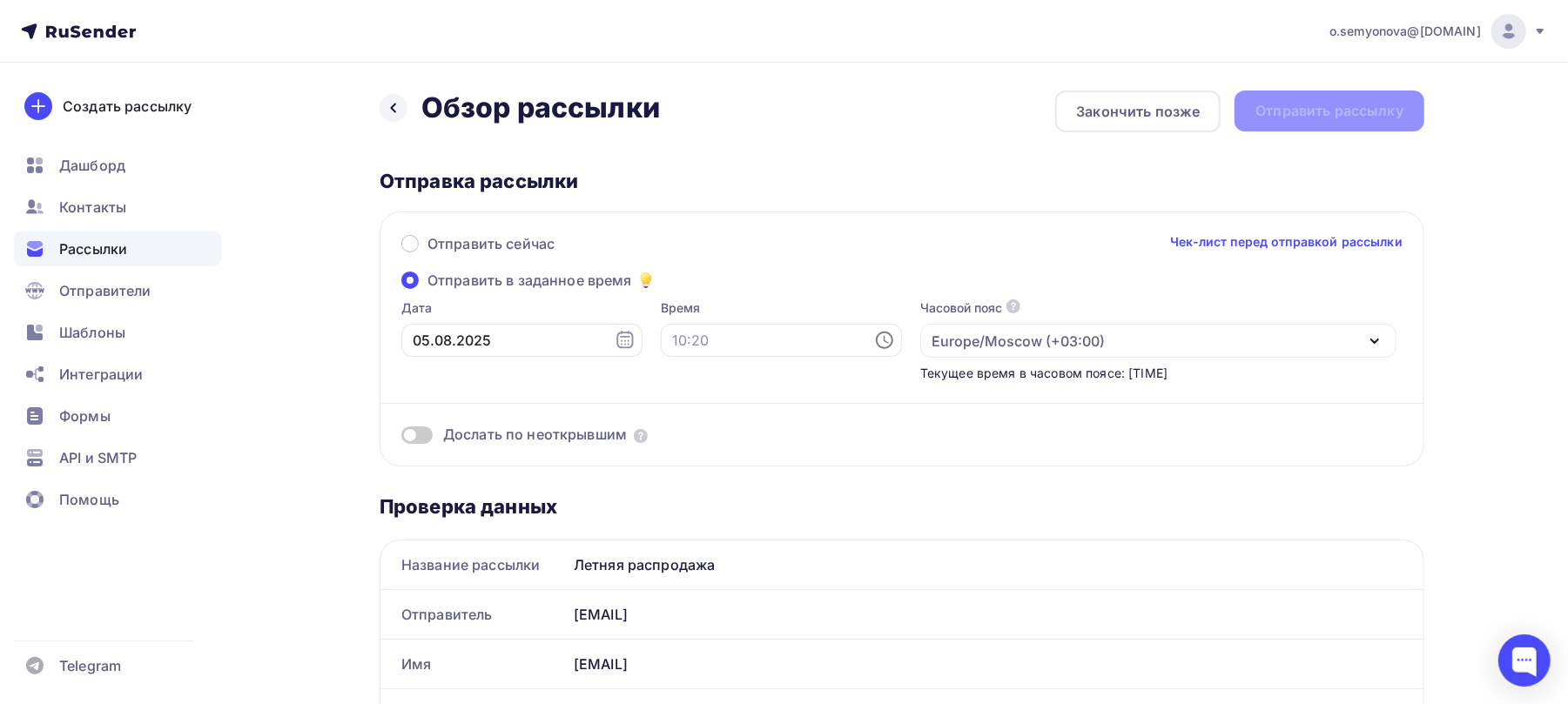 click at bounding box center (417, 435) 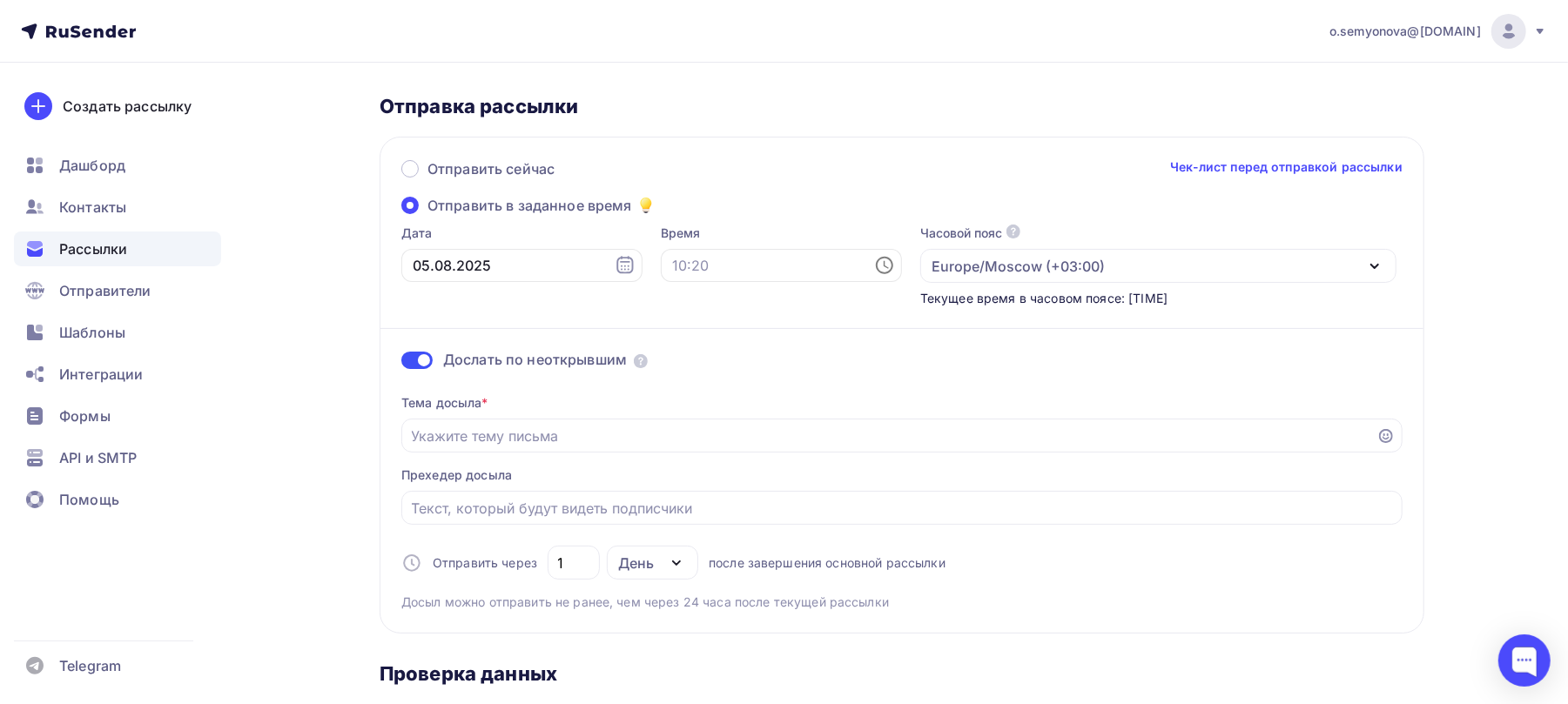 scroll, scrollTop: 116, scrollLeft: 0, axis: vertical 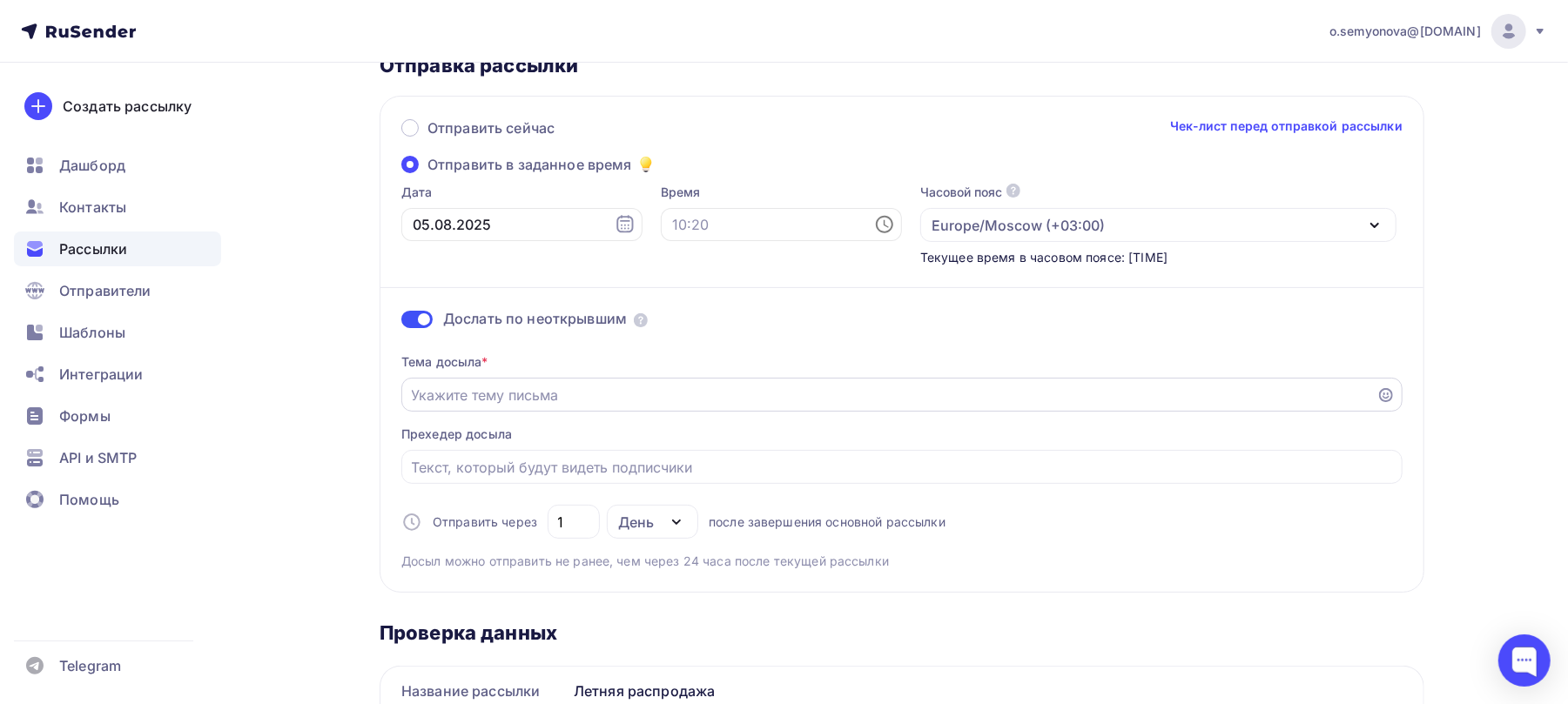 click on "Отправить в заданное время" at bounding box center [889, 395] 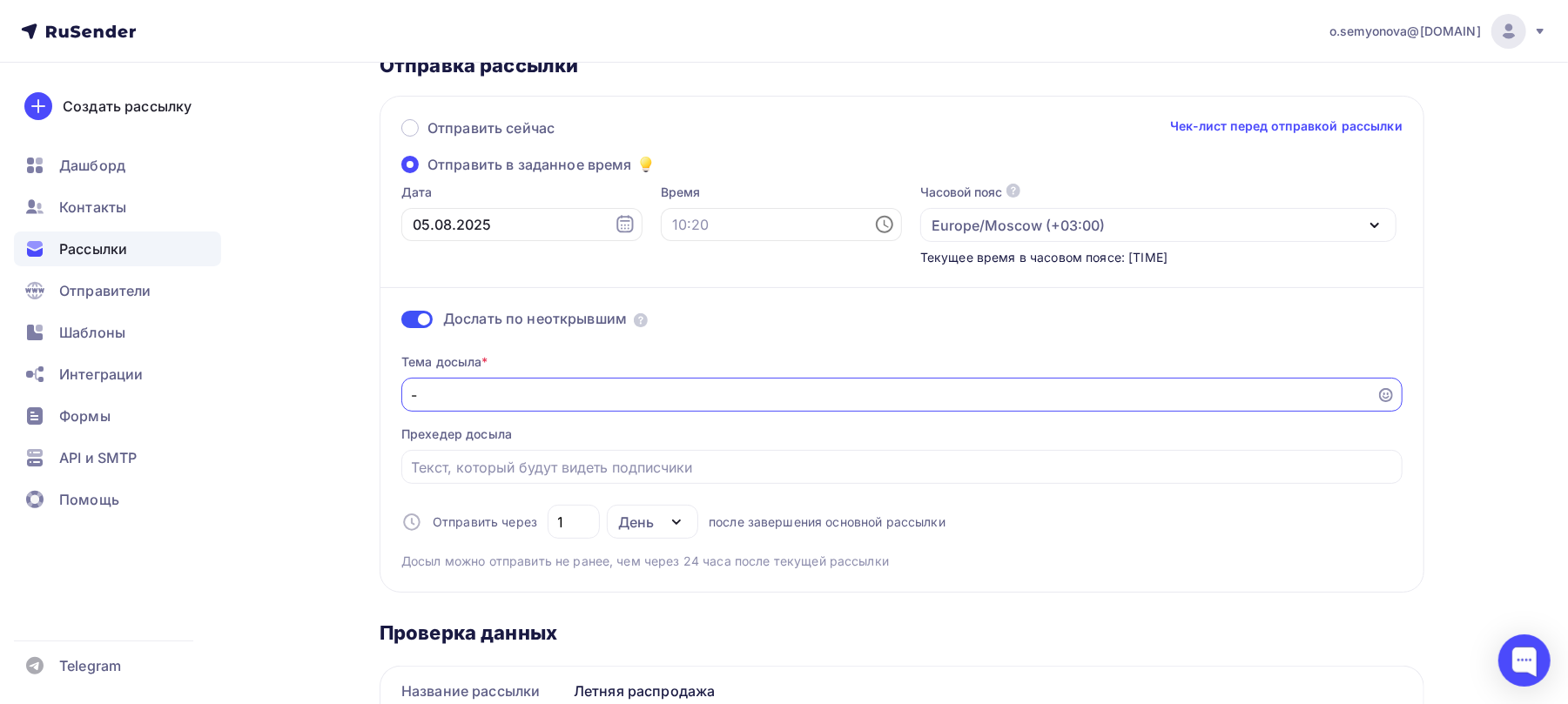 type on "-" 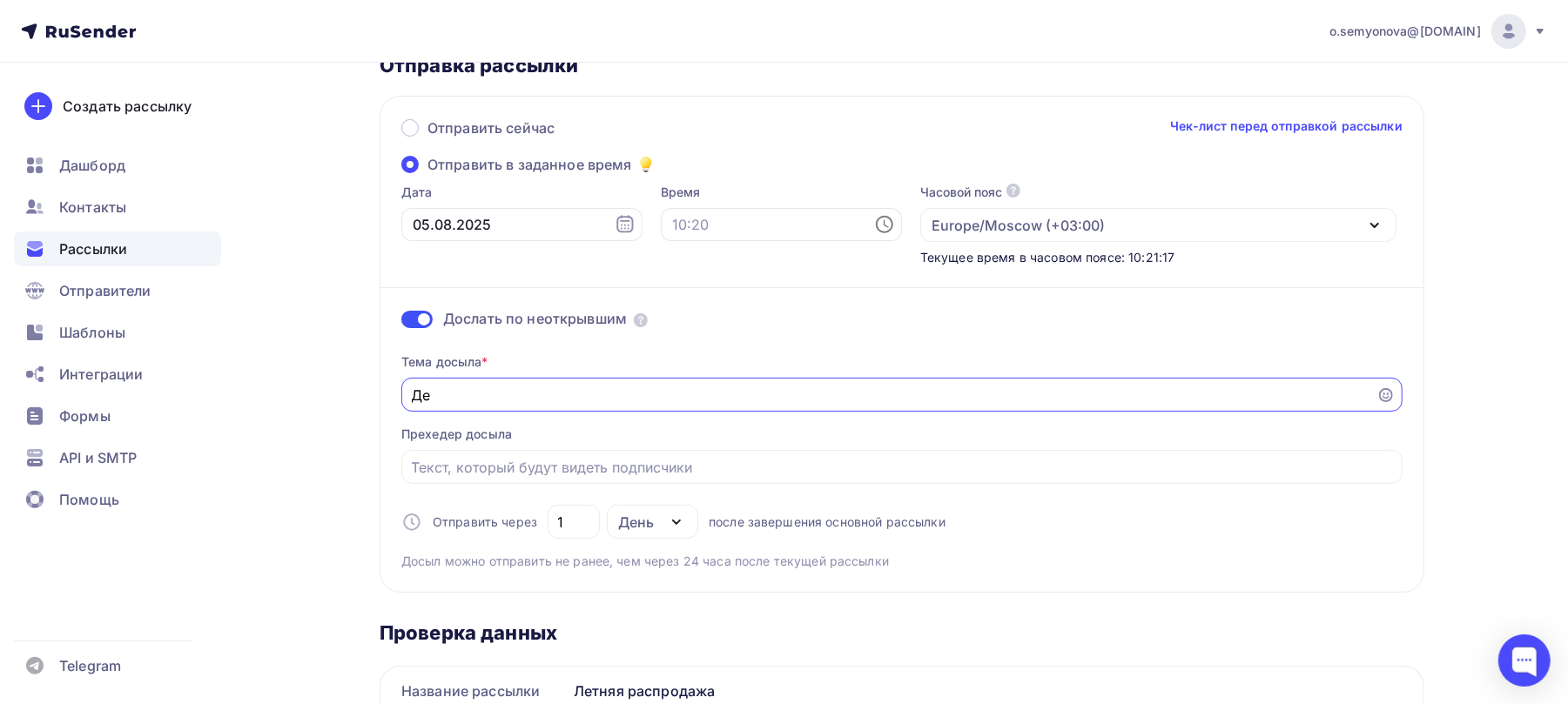 type on "Д" 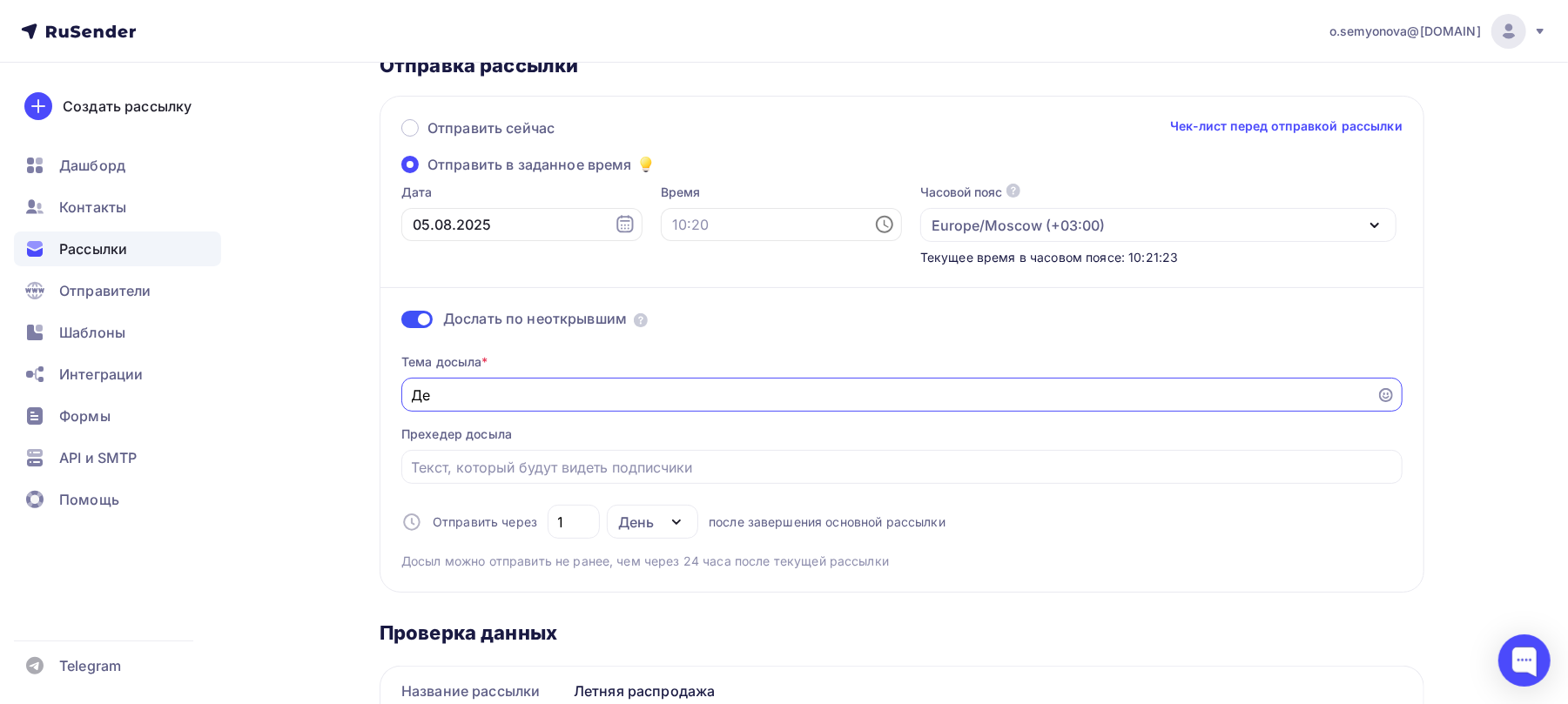 type on "Д" 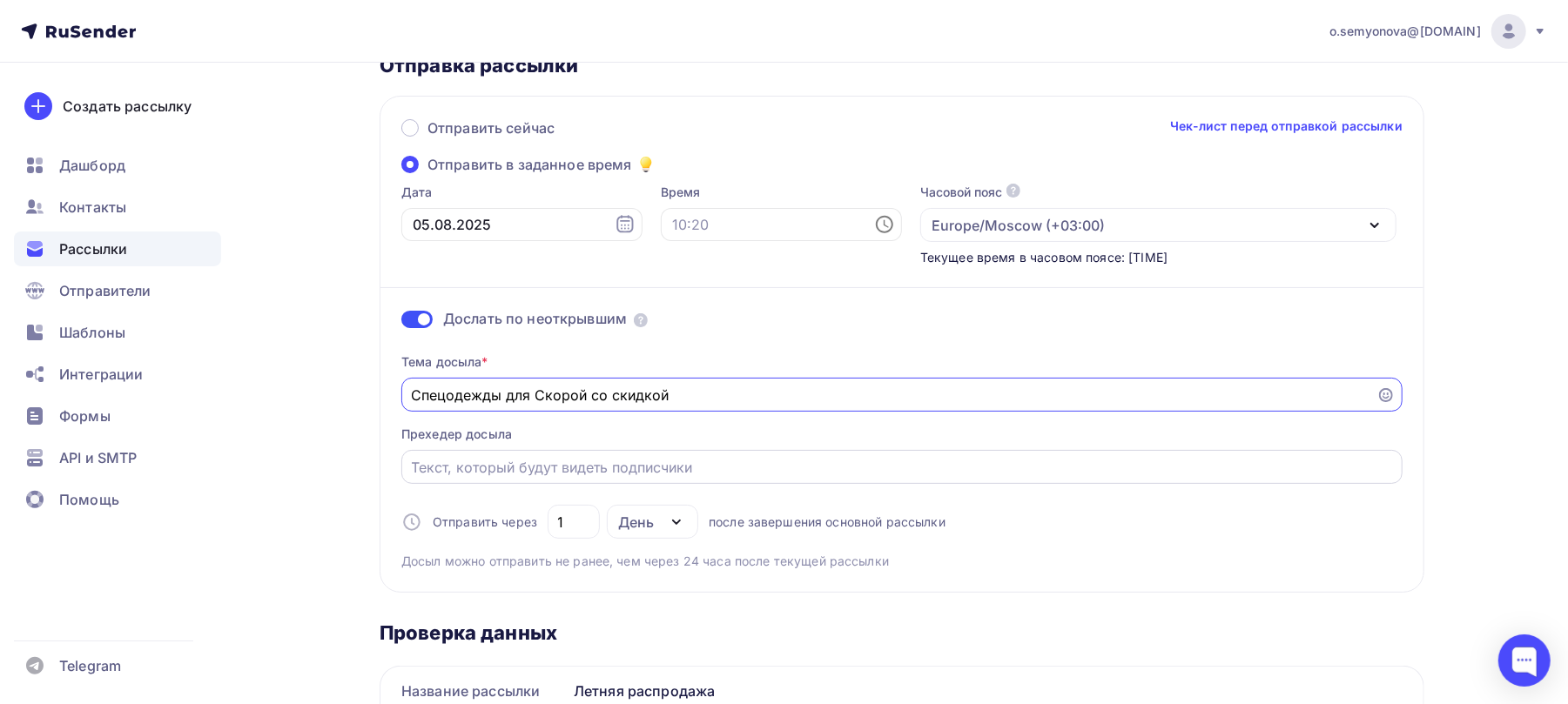 type on "Спецодежды для Скорой со скидкой" 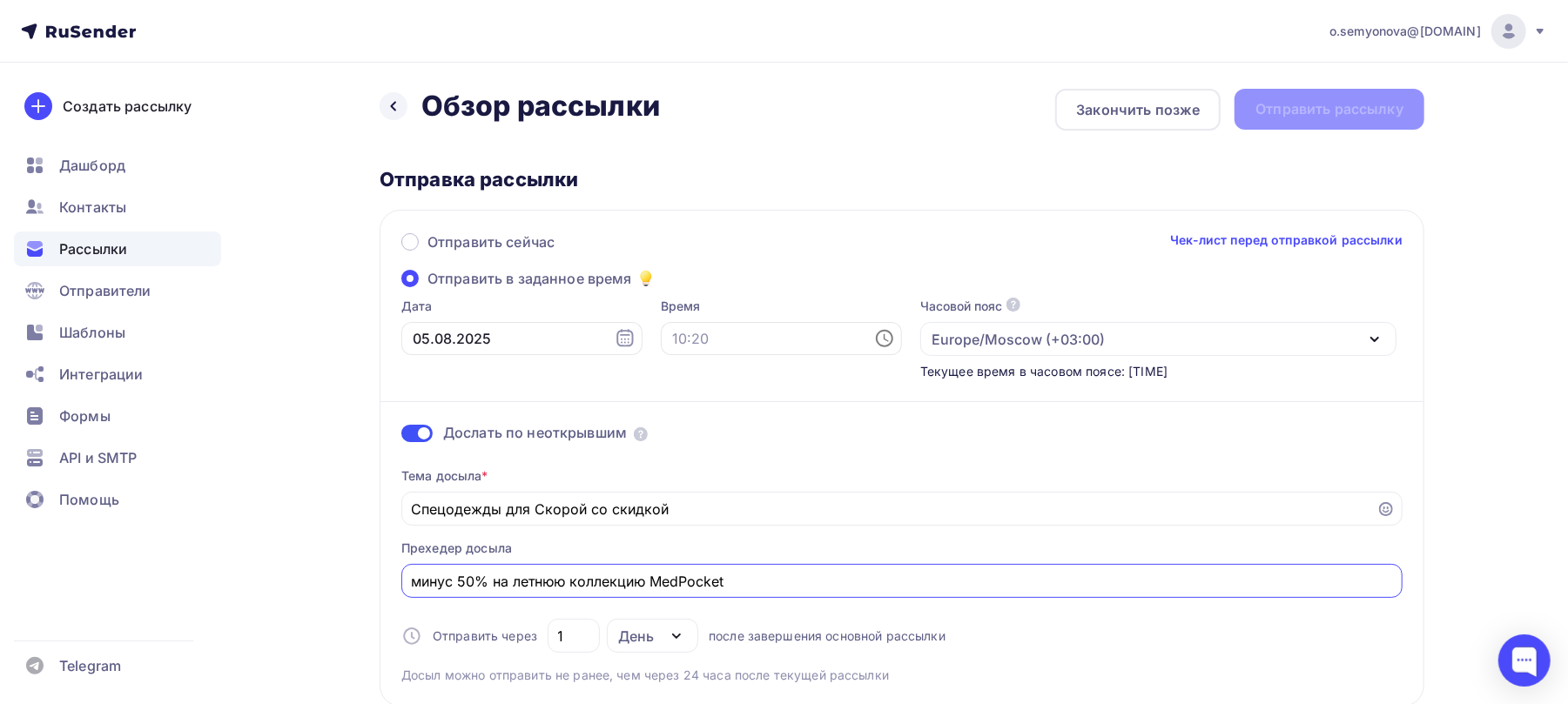scroll, scrollTop: 0, scrollLeft: 0, axis: both 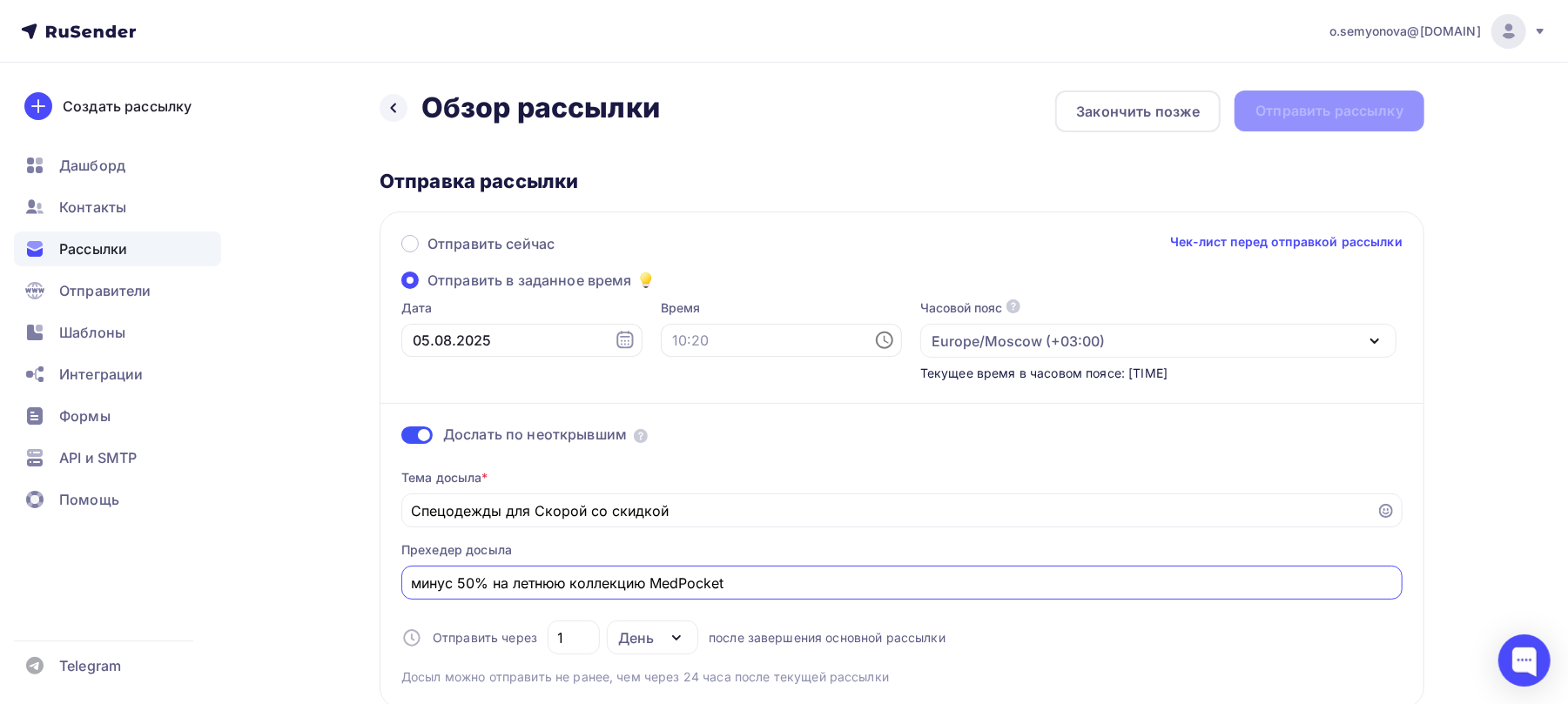 type on "минус 50% на летнюю коллекцию MedPocket" 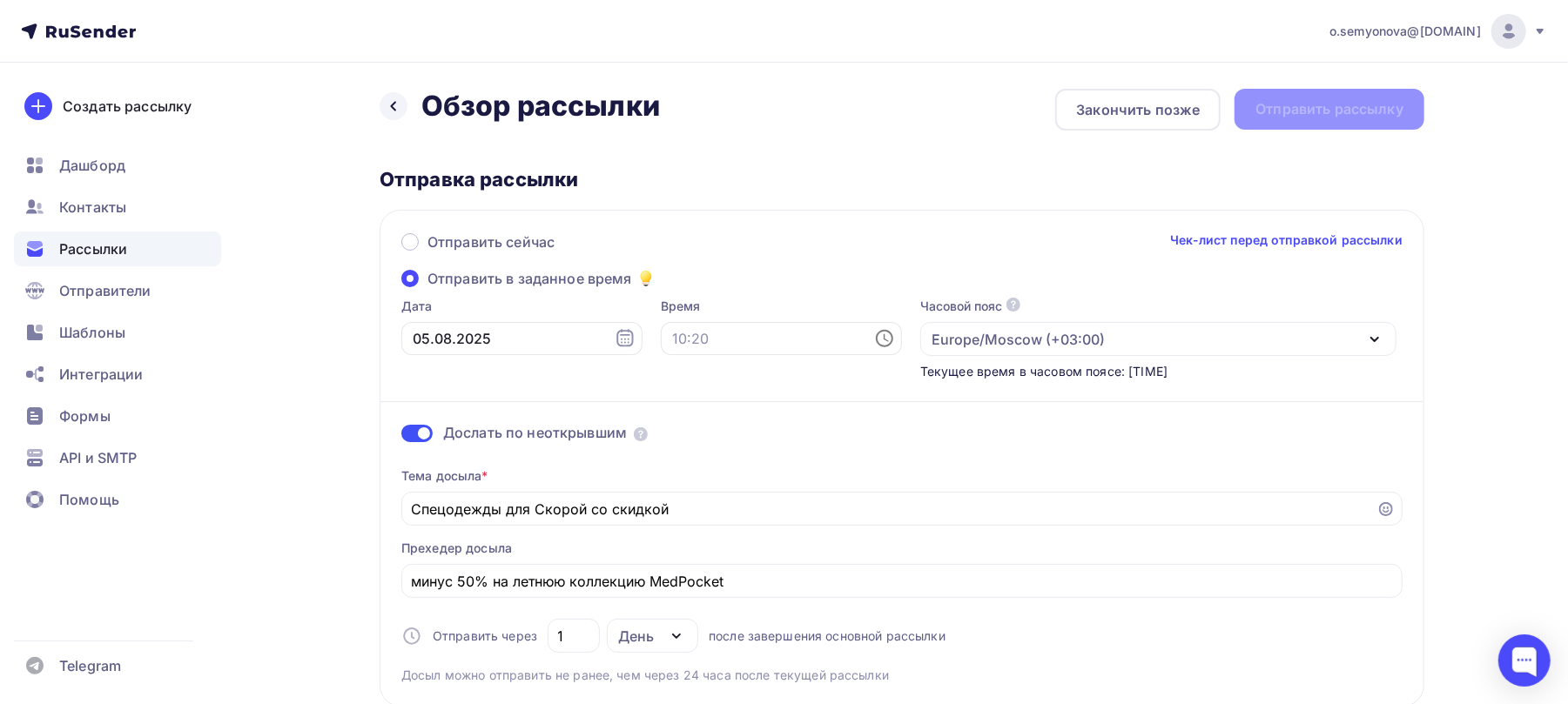 scroll, scrollTop: 0, scrollLeft: 0, axis: both 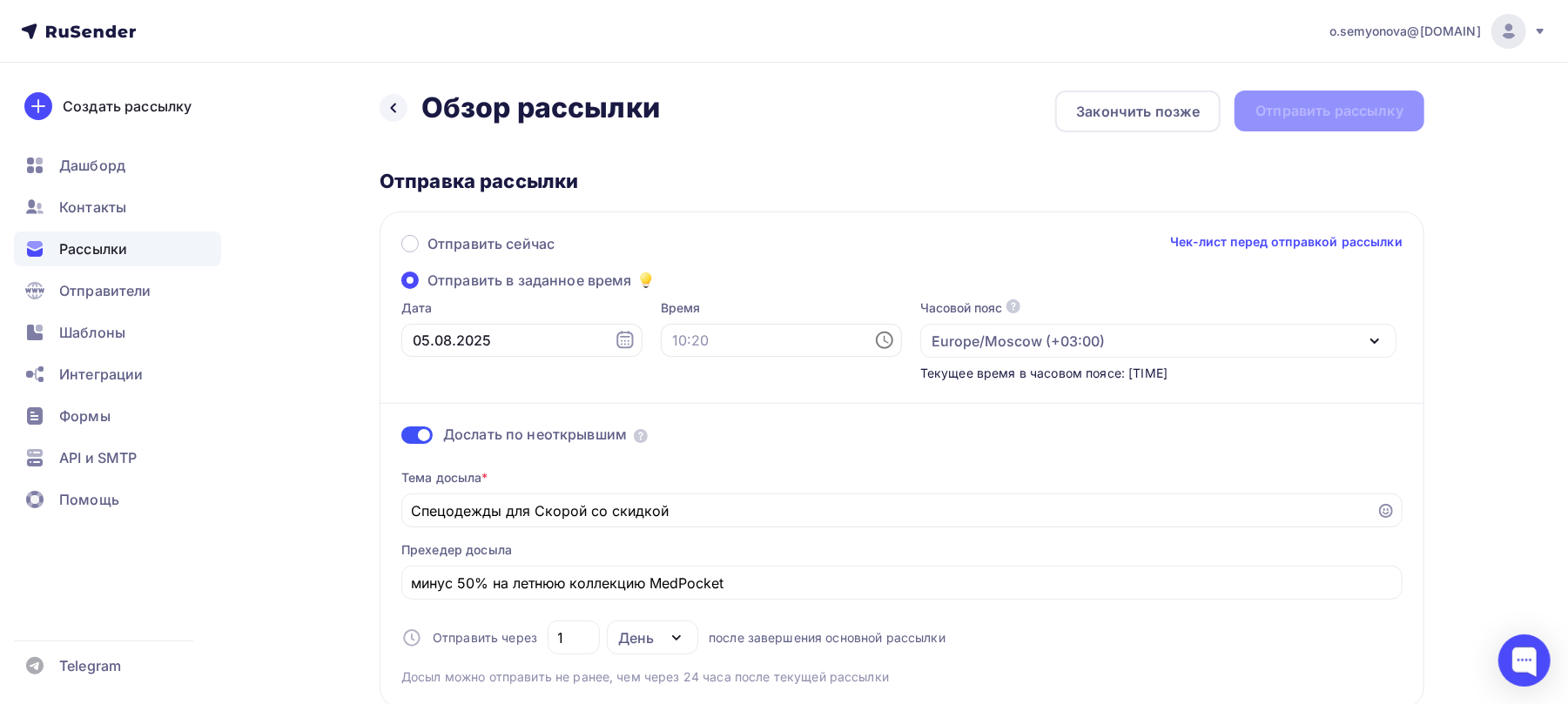 click on "Чек-лист перед отправкой рассылки" at bounding box center [1286, 242] 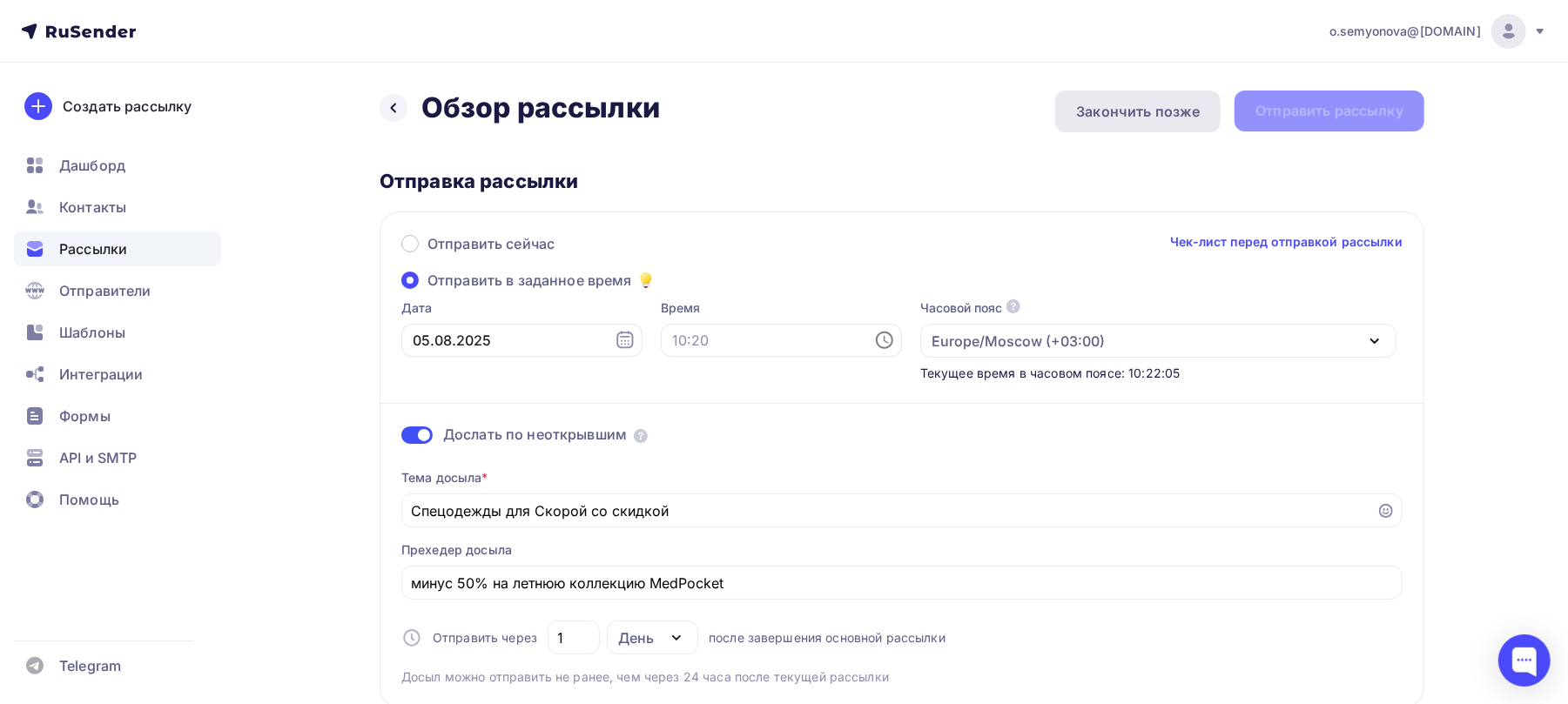 click on "Закончить позже" at bounding box center (1138, 111) 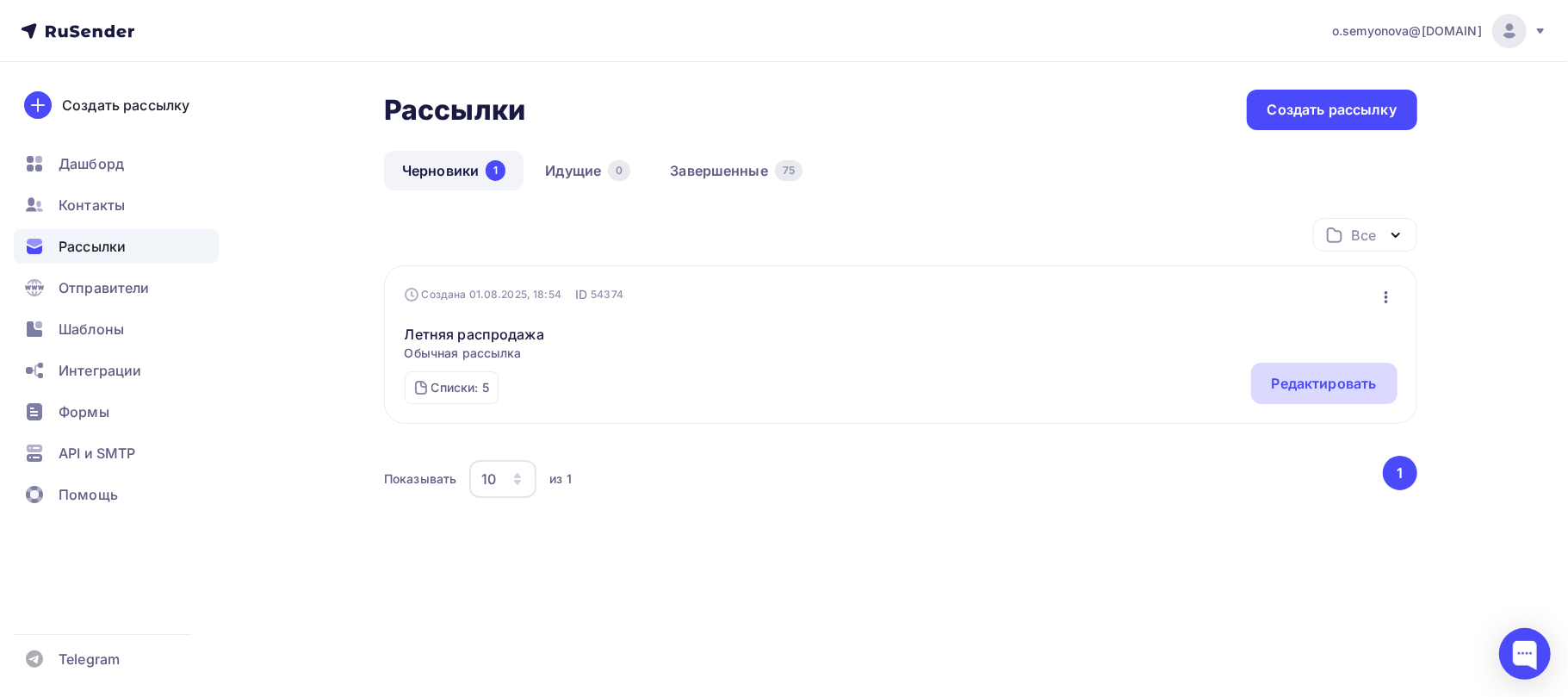 click on "Редактировать" at bounding box center (1324, 383) 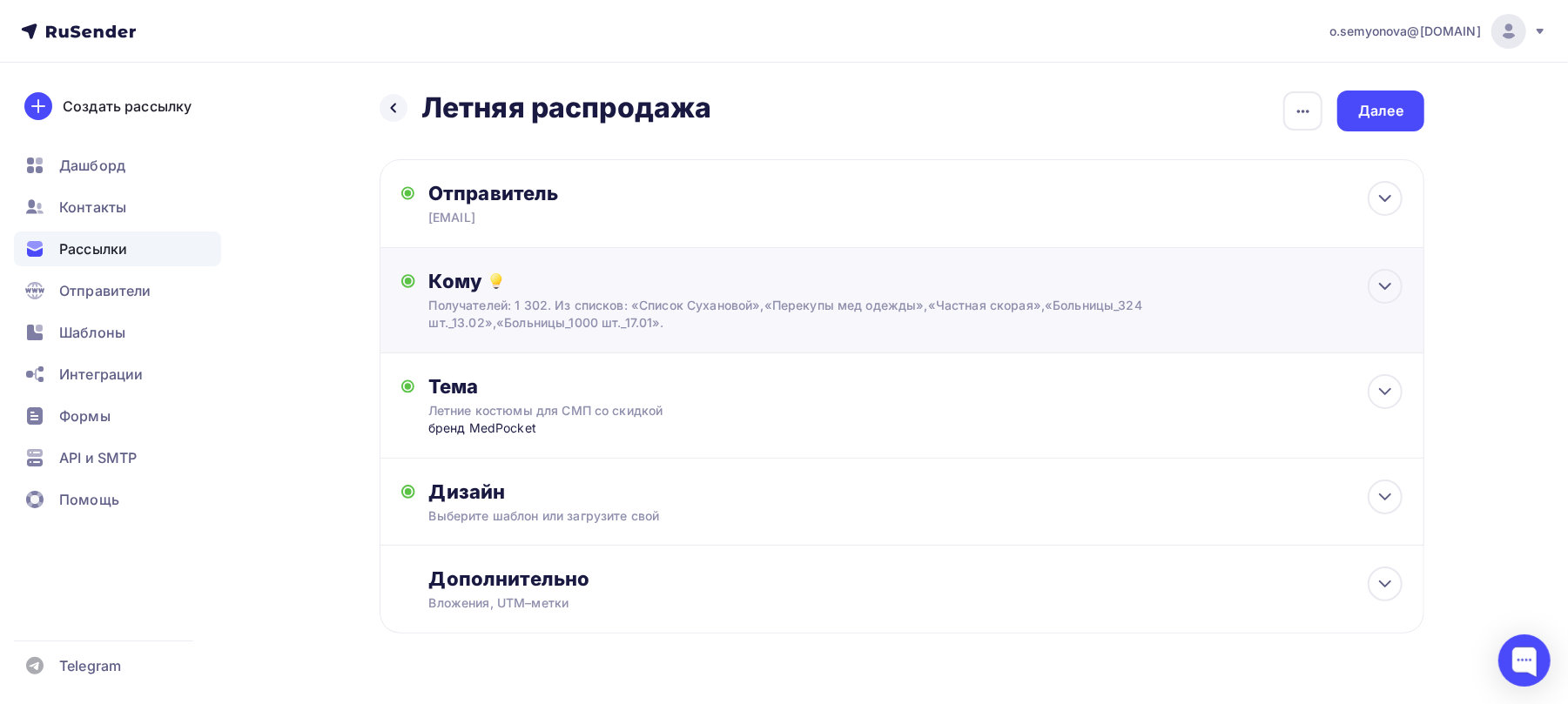 click on "Получателей: 1 302. Из
списков: «Список Сухановой»,«Перекупы мед одежды»,«Частная скорая»,«Больницы_324 шт._13.02»,«Больницы_1000 шт._17.01»." at bounding box center (867, 314) 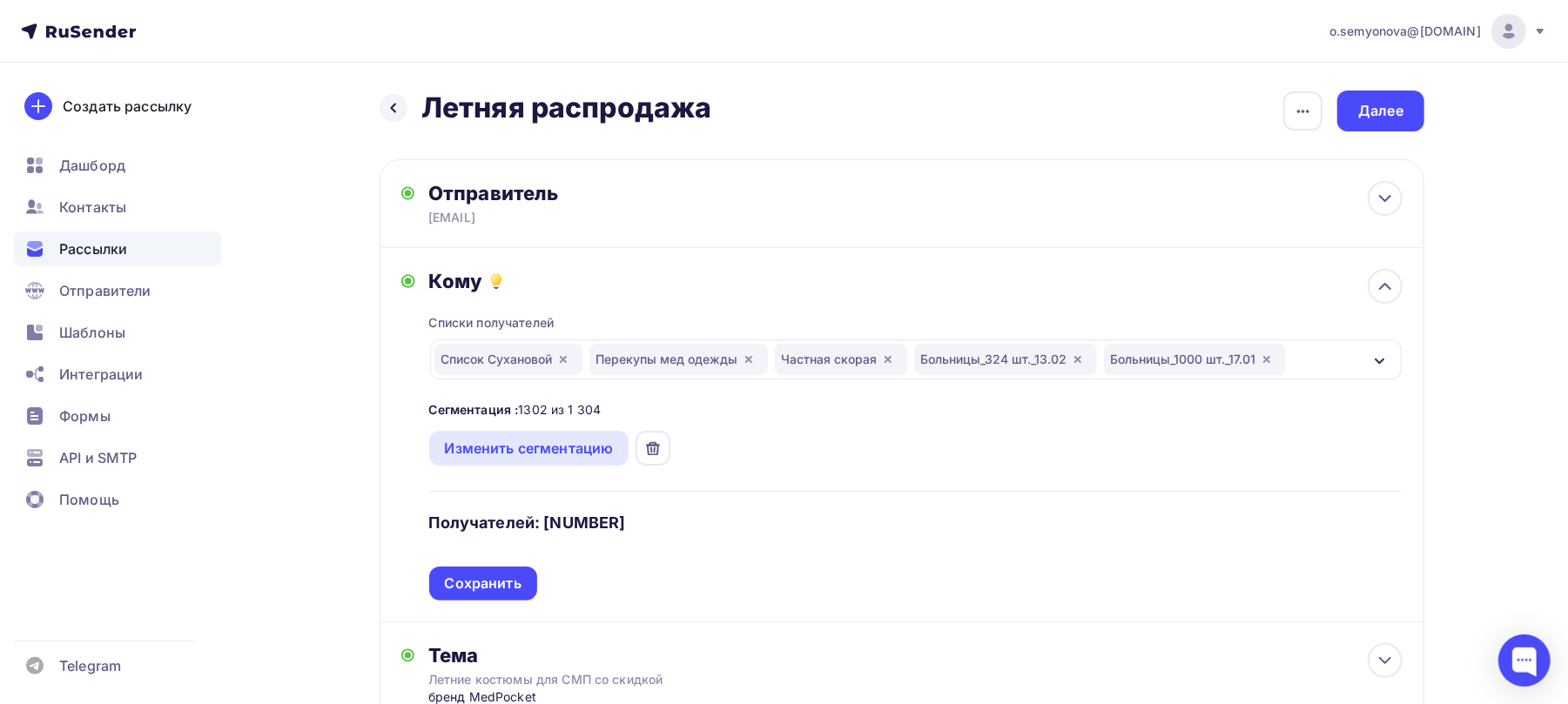 click on "Списки получателей
Список Сухановой
Перекупы мед одежды
Частная скорая
Больницы_324 шт._13.02
Больницы_1000 шт._17.01
Все списки
id
Список Сухановой
(192)
#25212
ЛПР из Битрикса_МЕД (23.07)
(91)
#25046
Рыбалка и Охота
(2 010)
#24737
Перекупы мед одежды
(56)
#23556
(92)
#22838" at bounding box center (916, 446) 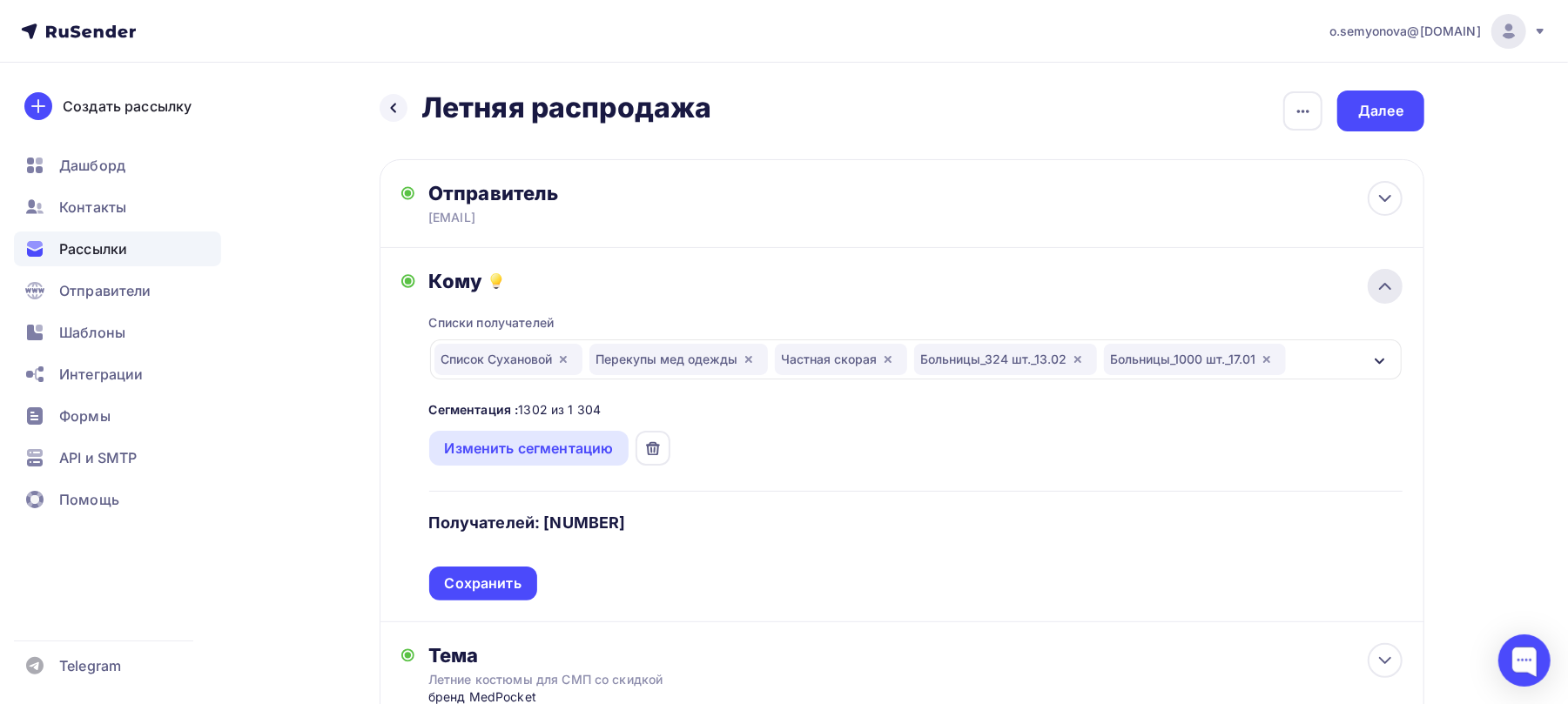 click on "Кому
Списки получателей
Список Сухановой
Перекупы мед одежды
Частная скорая
Больницы_324 шт._13.02
Больницы_1000 шт._17.01
Все списки
id
Список Сухановой
(192)
#25212
ЛПР из Битрикса_МЕД (23.07)
(91)
#25046
Рыбалка и Охота
(2 010)
#24737
Перекупы мед одежды" at bounding box center (902, 435) 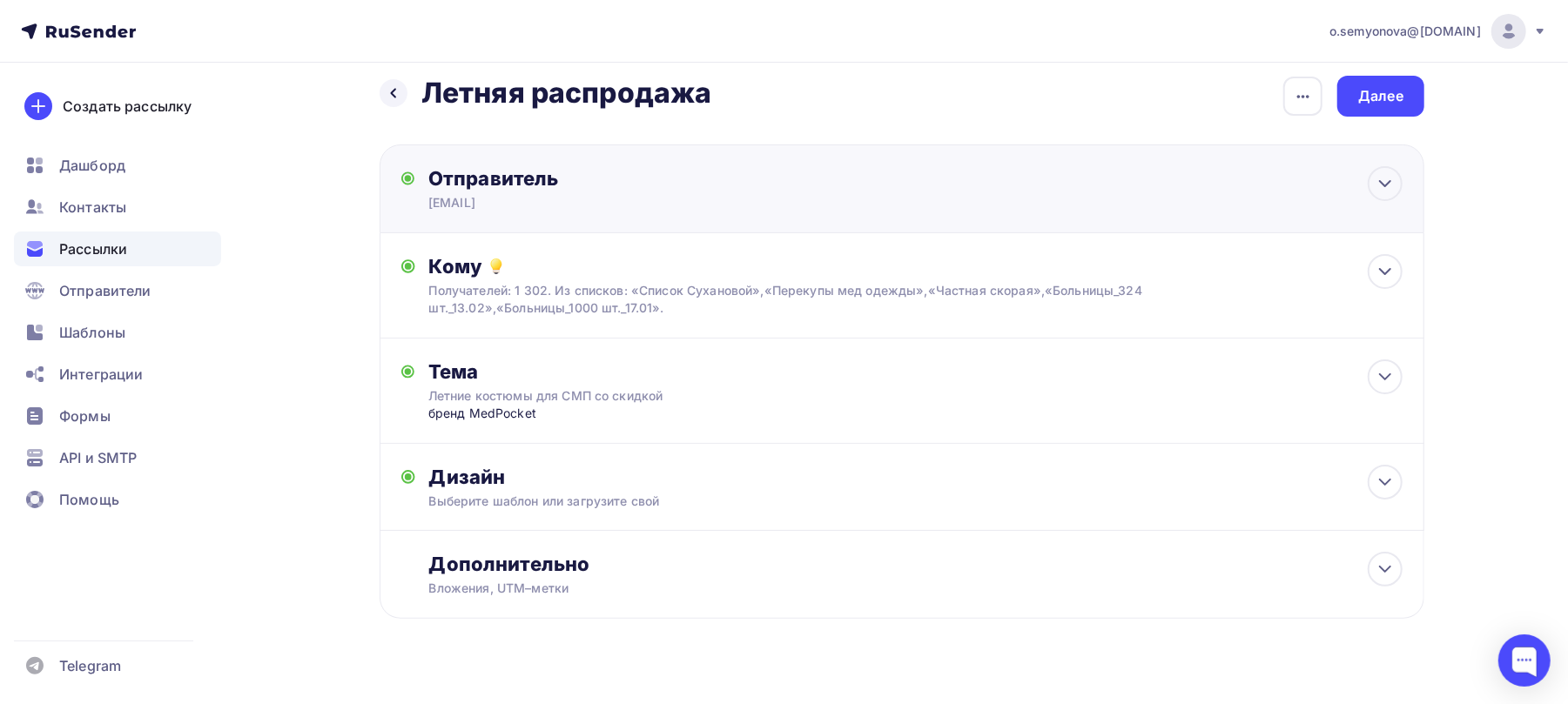 scroll, scrollTop: 0, scrollLeft: 0, axis: both 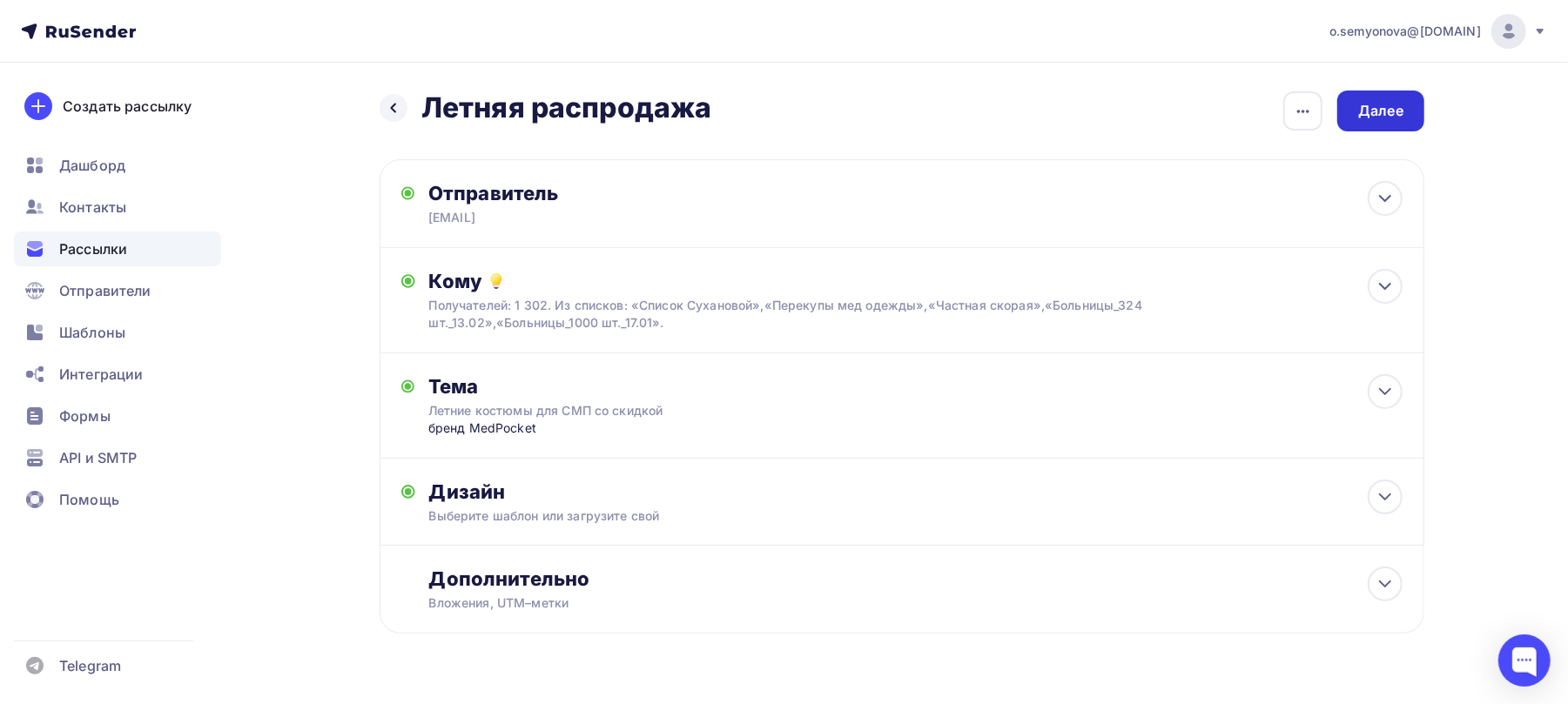 click on "Далее" at bounding box center [1381, 111] 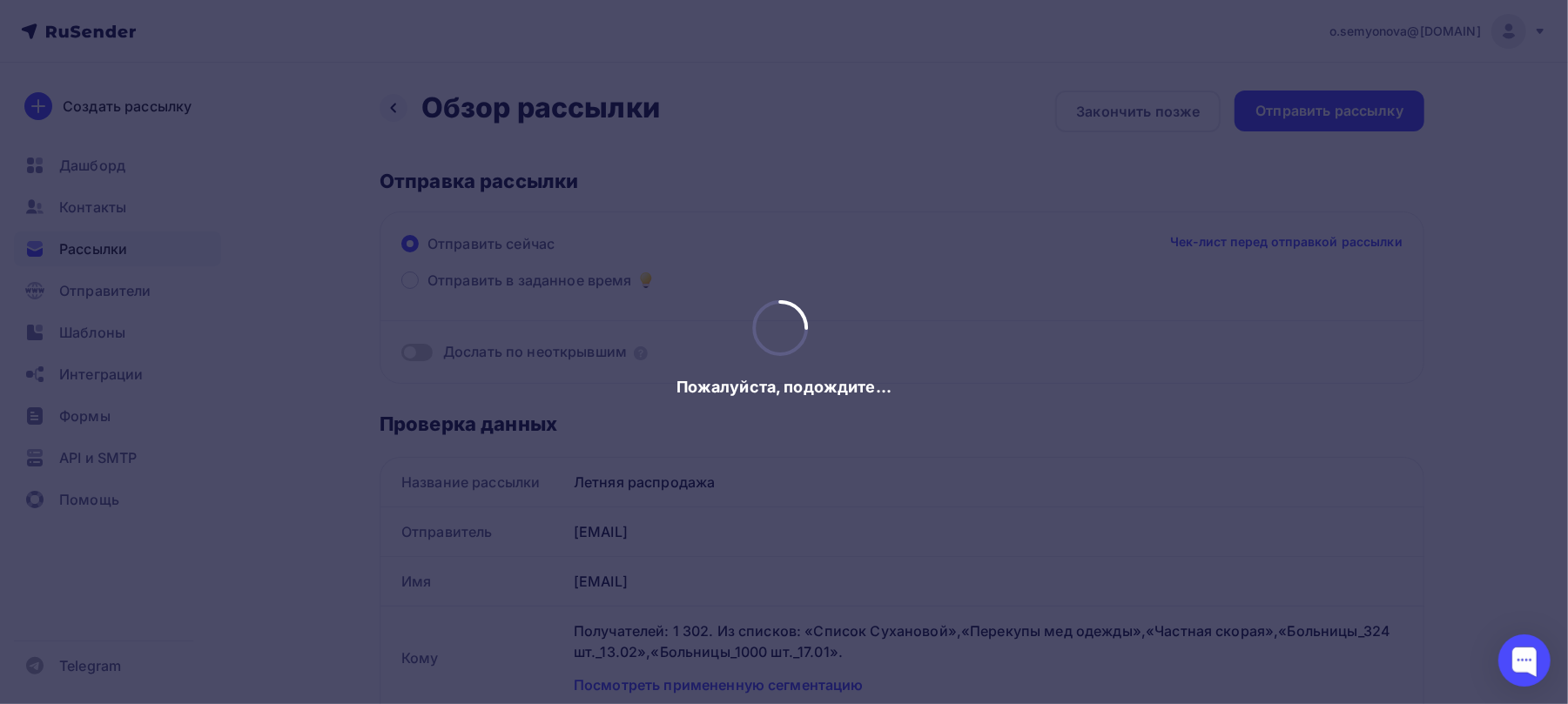 scroll, scrollTop: 0, scrollLeft: 0, axis: both 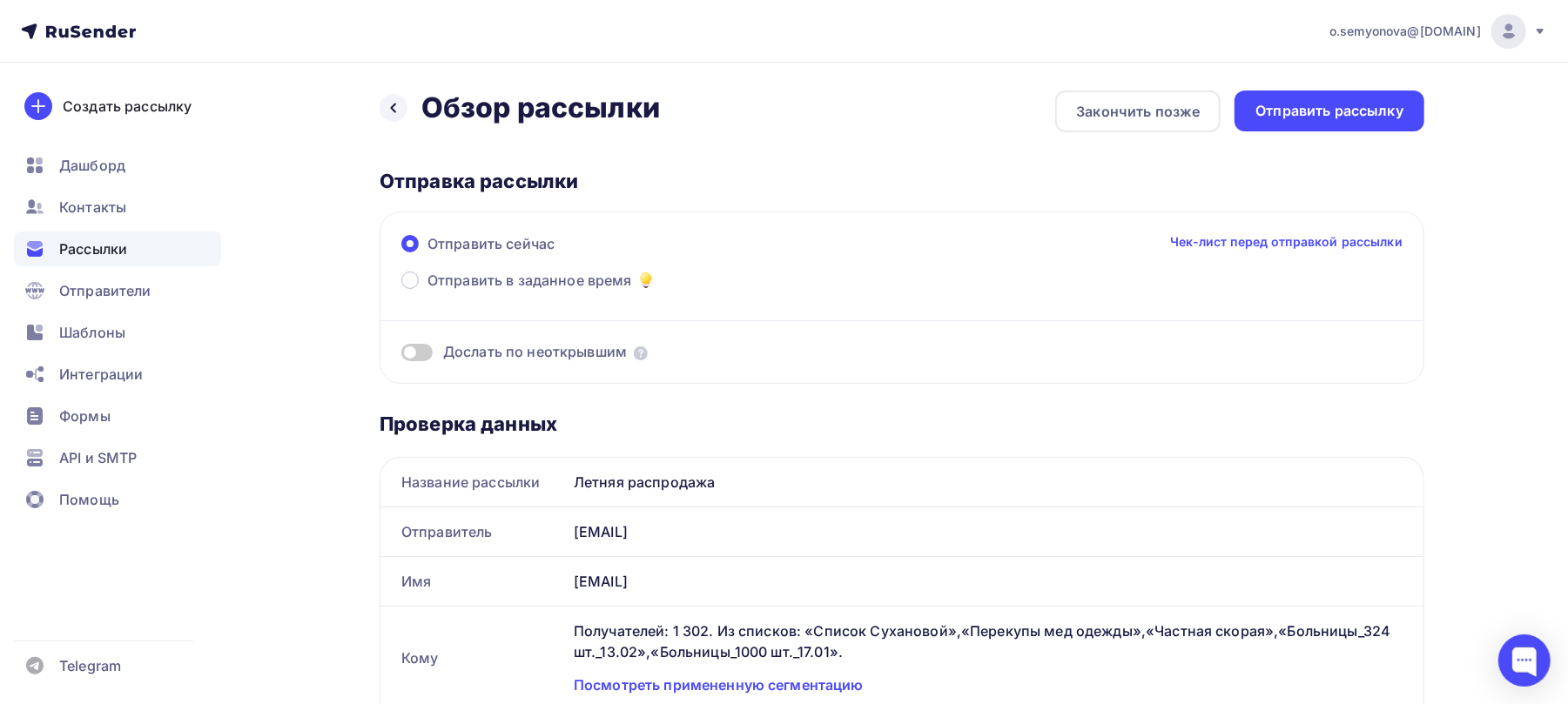click on "Отправить сейчас             Чек-лист перед отправкой рассылки" at bounding box center (902, 251) 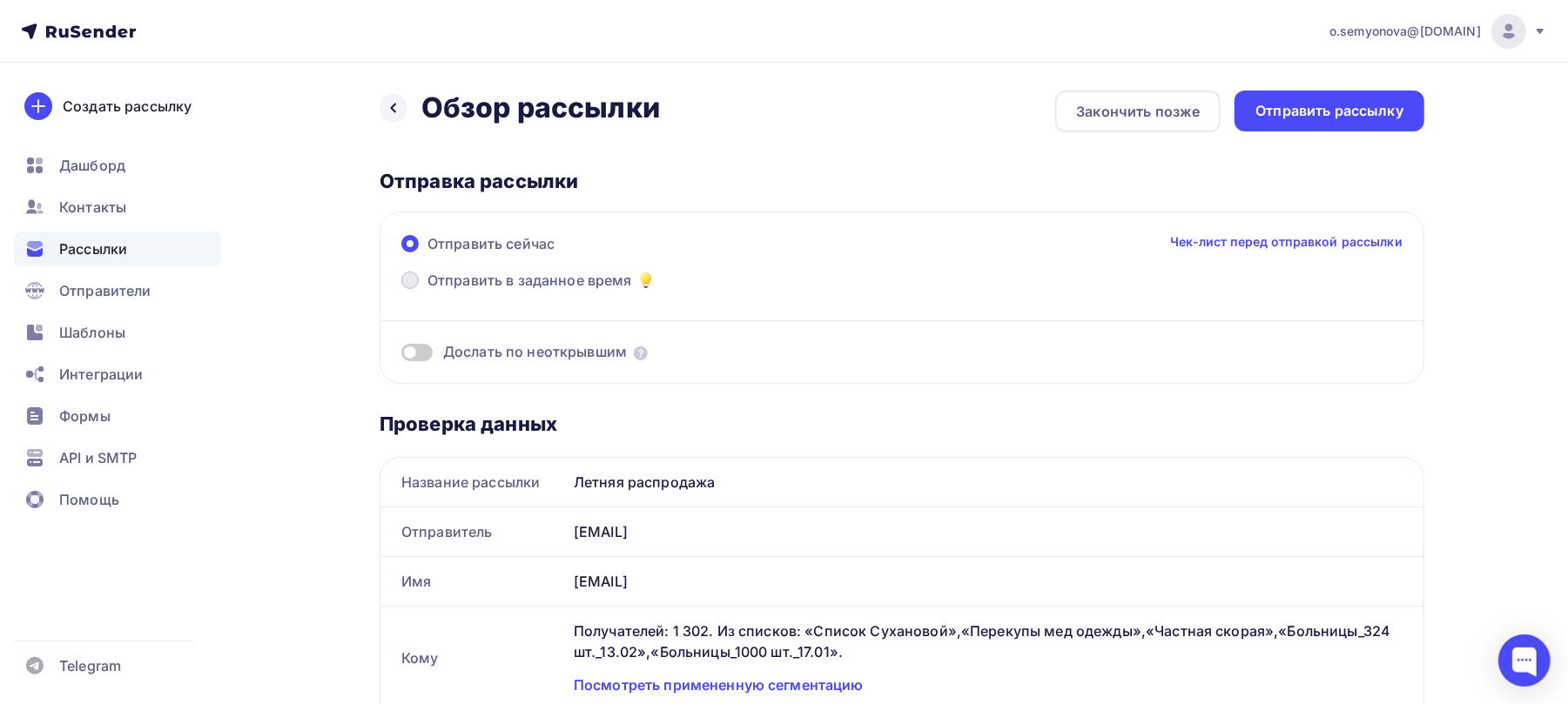 click at bounding box center [410, 280] 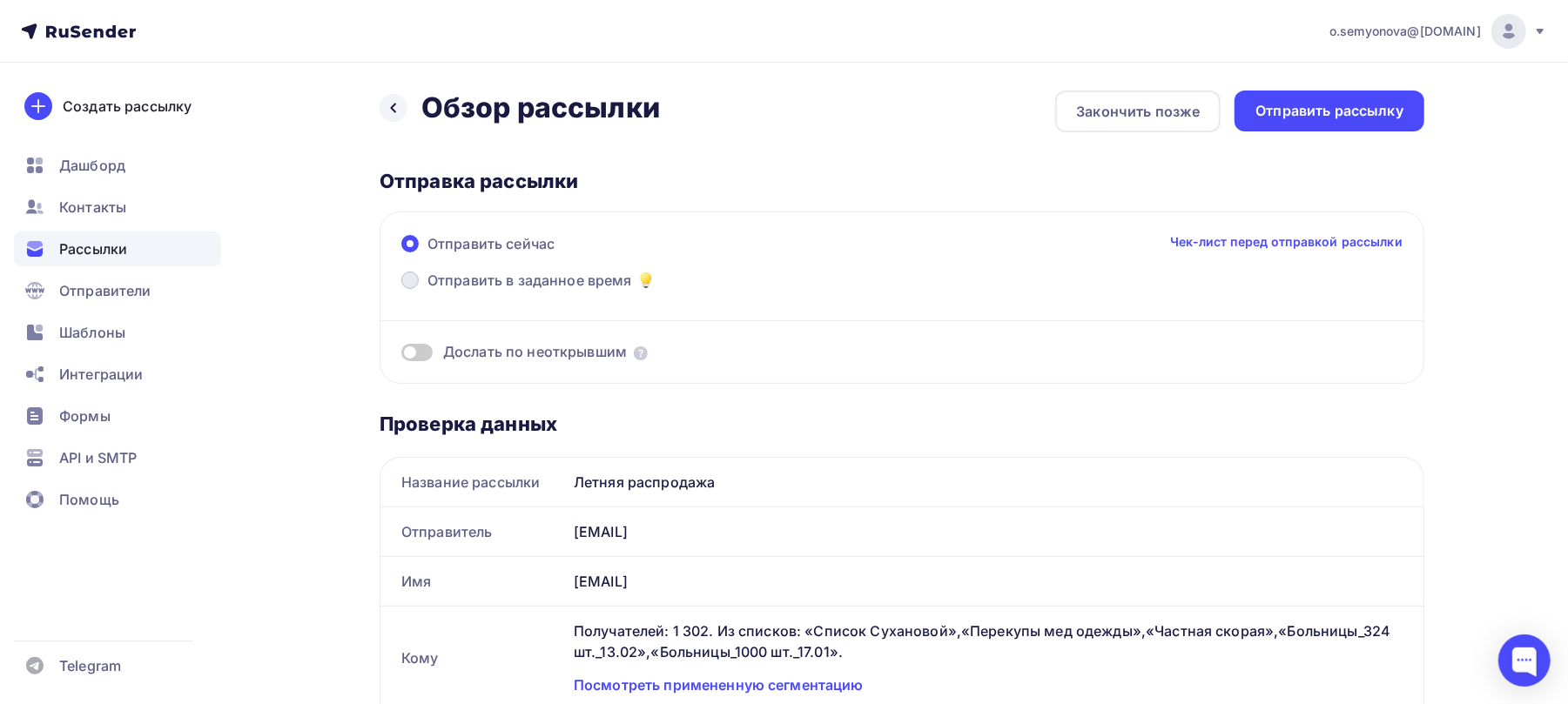 click on "Отправить в заданное время" at bounding box center [427, 291] 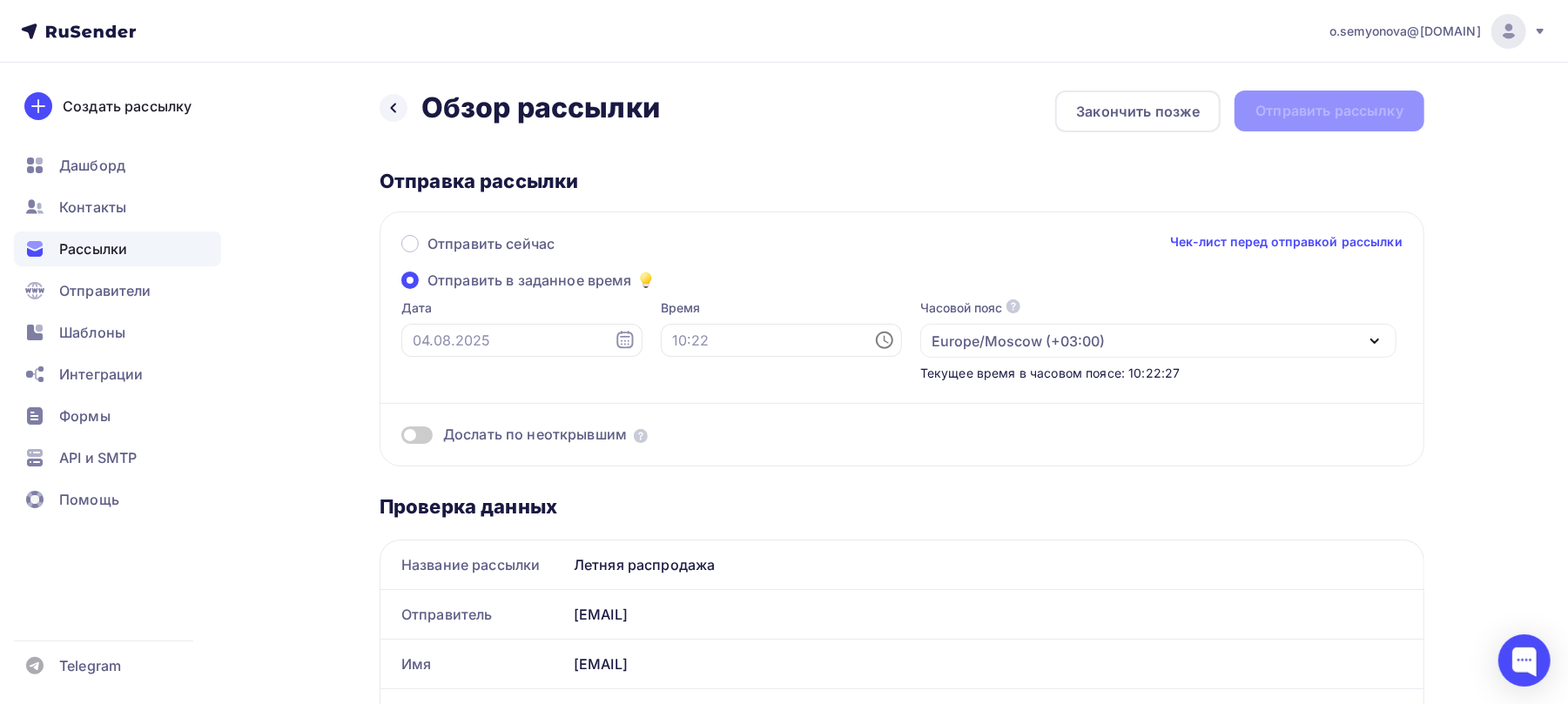 click at bounding box center (417, 435) 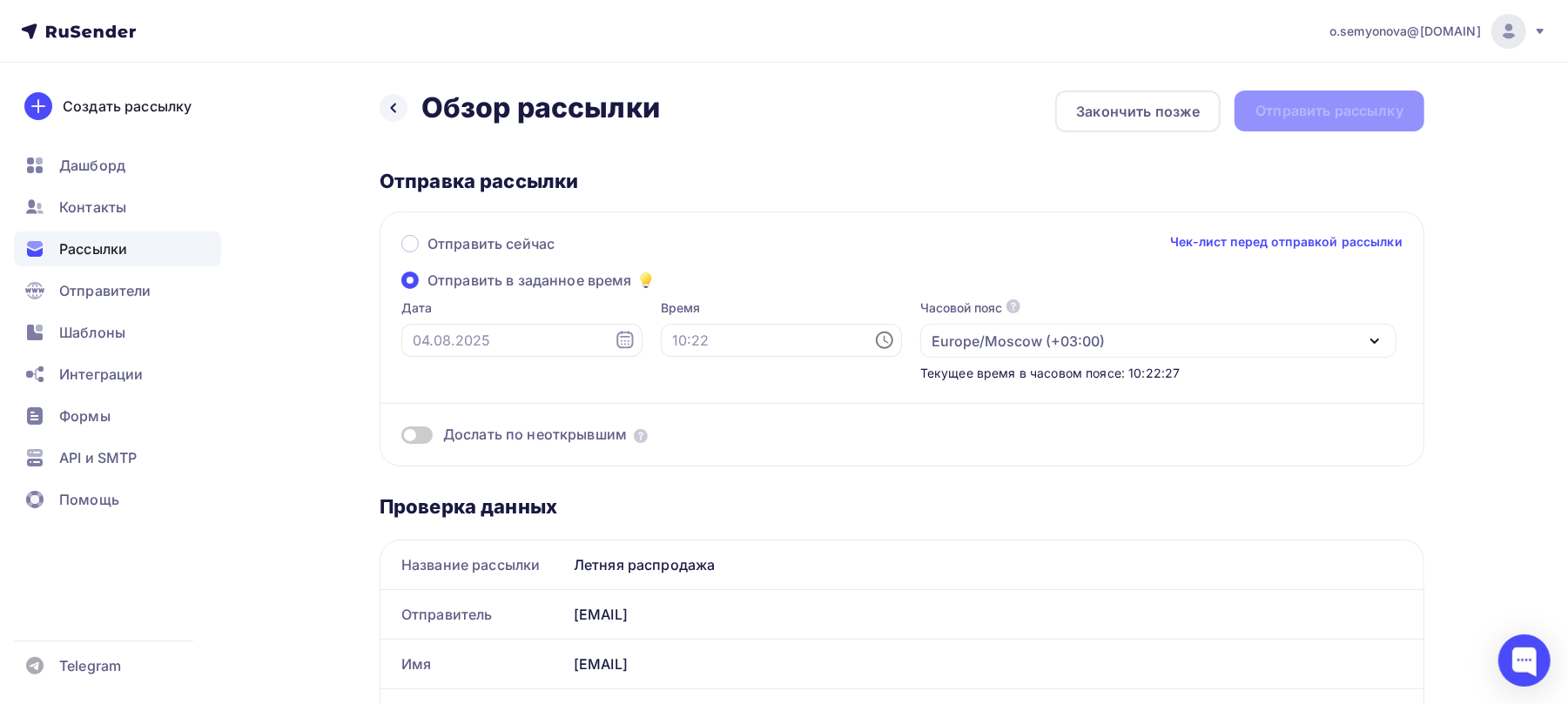 click at bounding box center (401, 438) 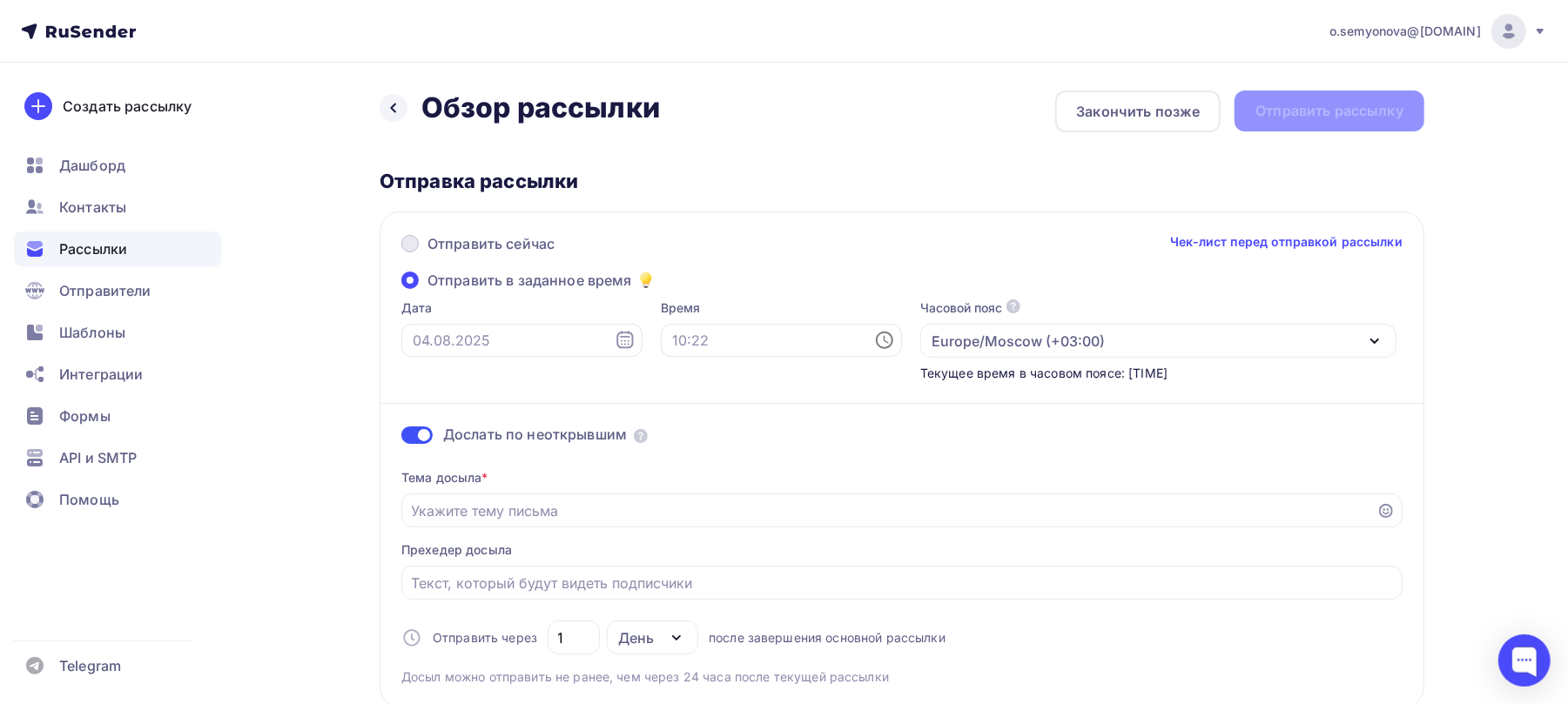 click on "Отправить сейчас" at bounding box center [478, 245] 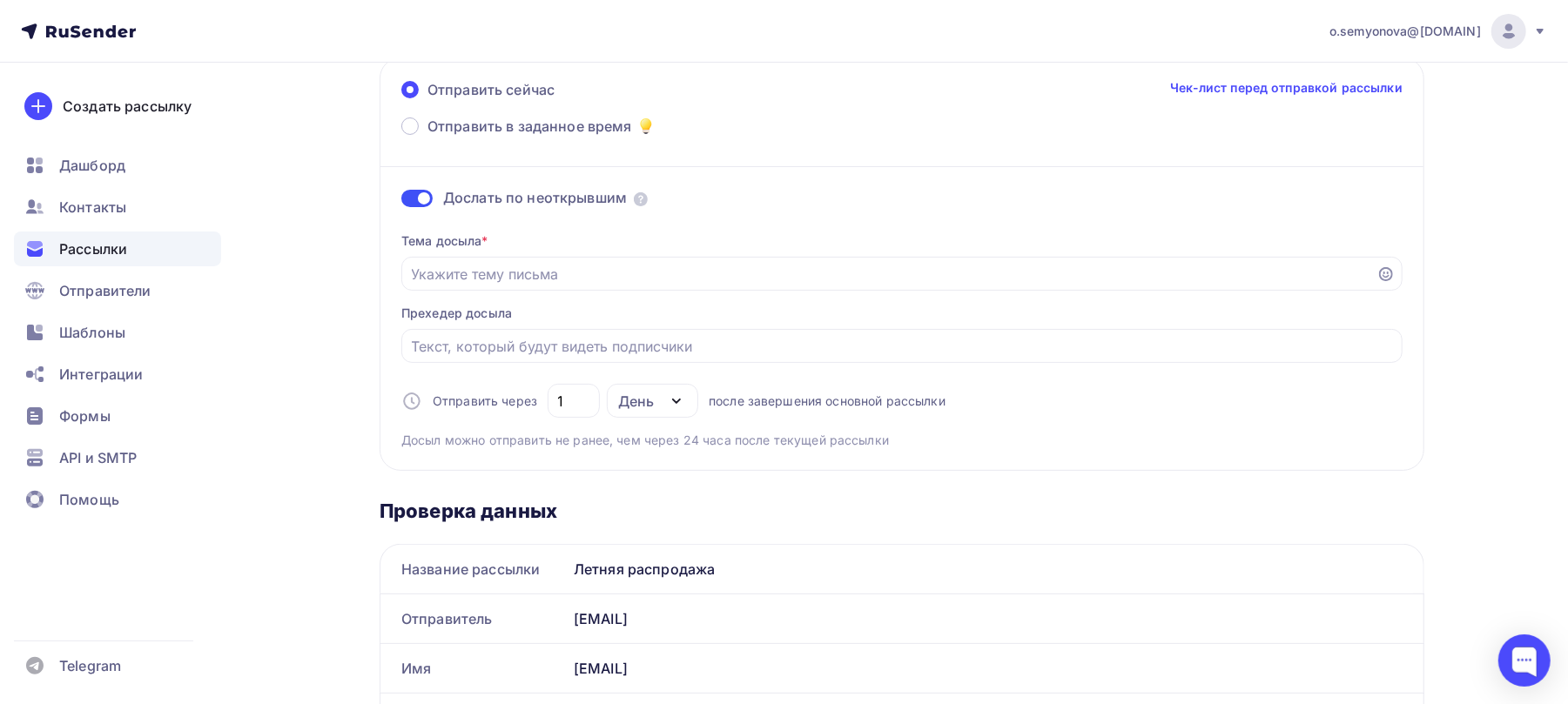 scroll, scrollTop: 0, scrollLeft: 0, axis: both 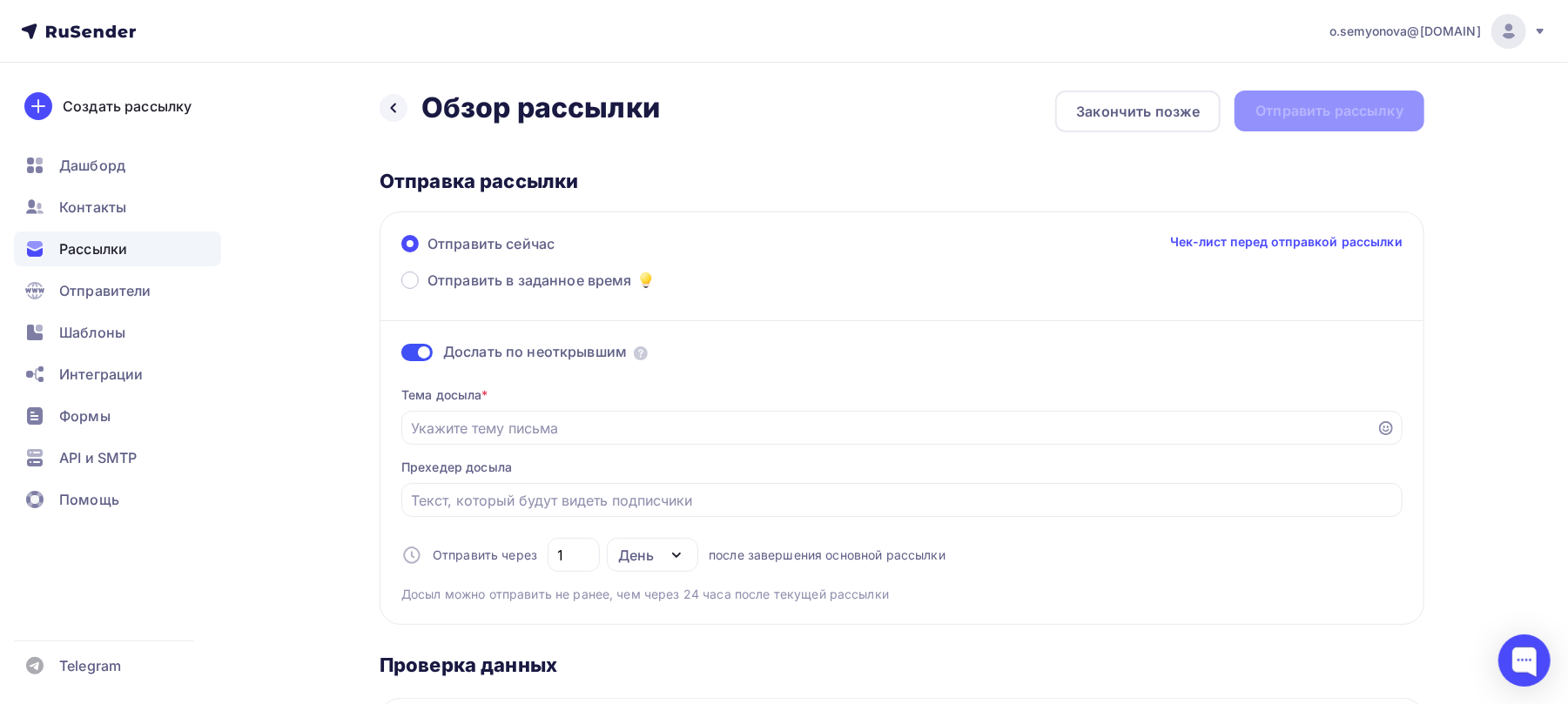 click on "Отправить сейчас             Чек-лист перед отправкой рассылки    Отправить в заданное время                                                                                                             Дослать по неоткрывшим
Тема досыла  *               Прехедер досыла                 Отправить через     1
День
День           Часы             после завершения основной рассылки   Досыл можно отправить не ранее, чем через 24 часа после текущей
рассылки" at bounding box center (902, 418) 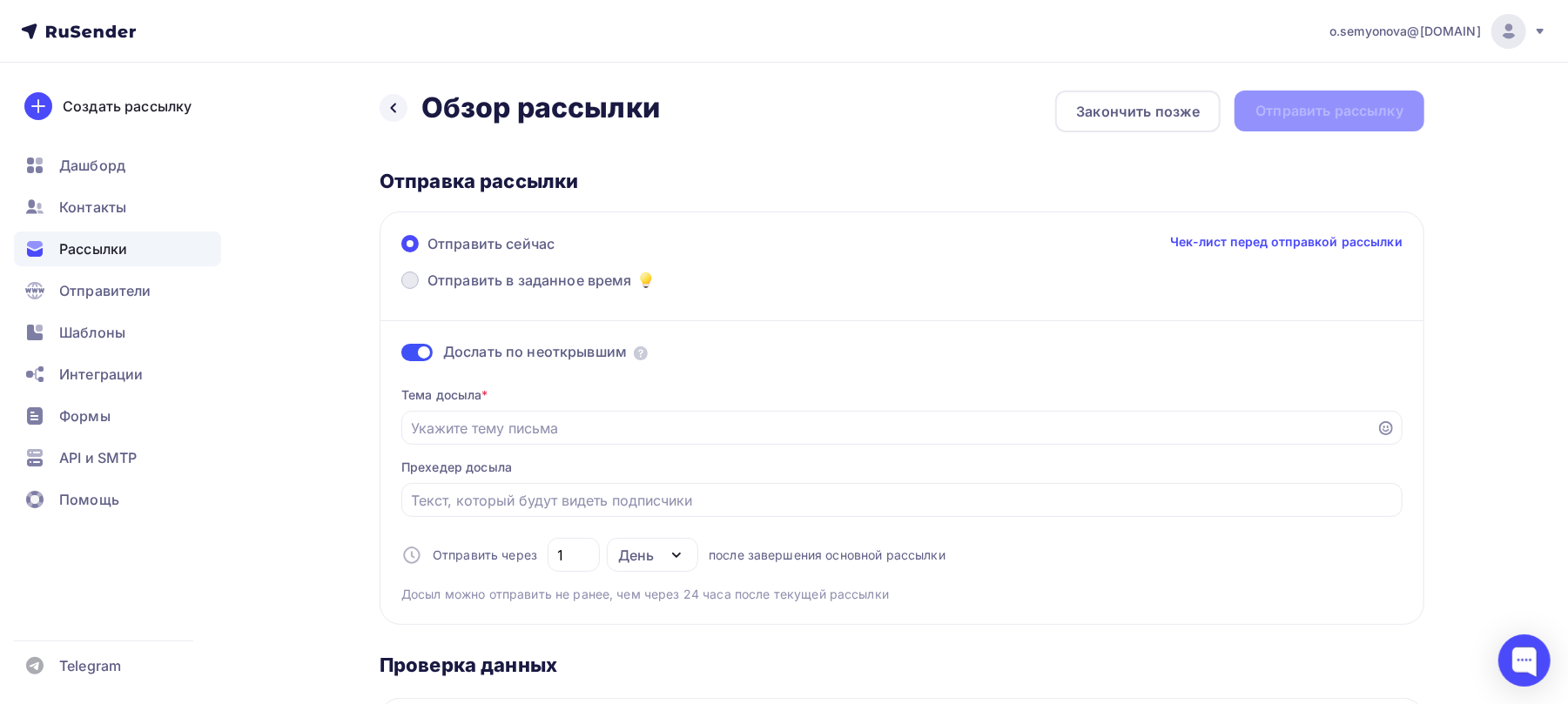 click at bounding box center [410, 280] 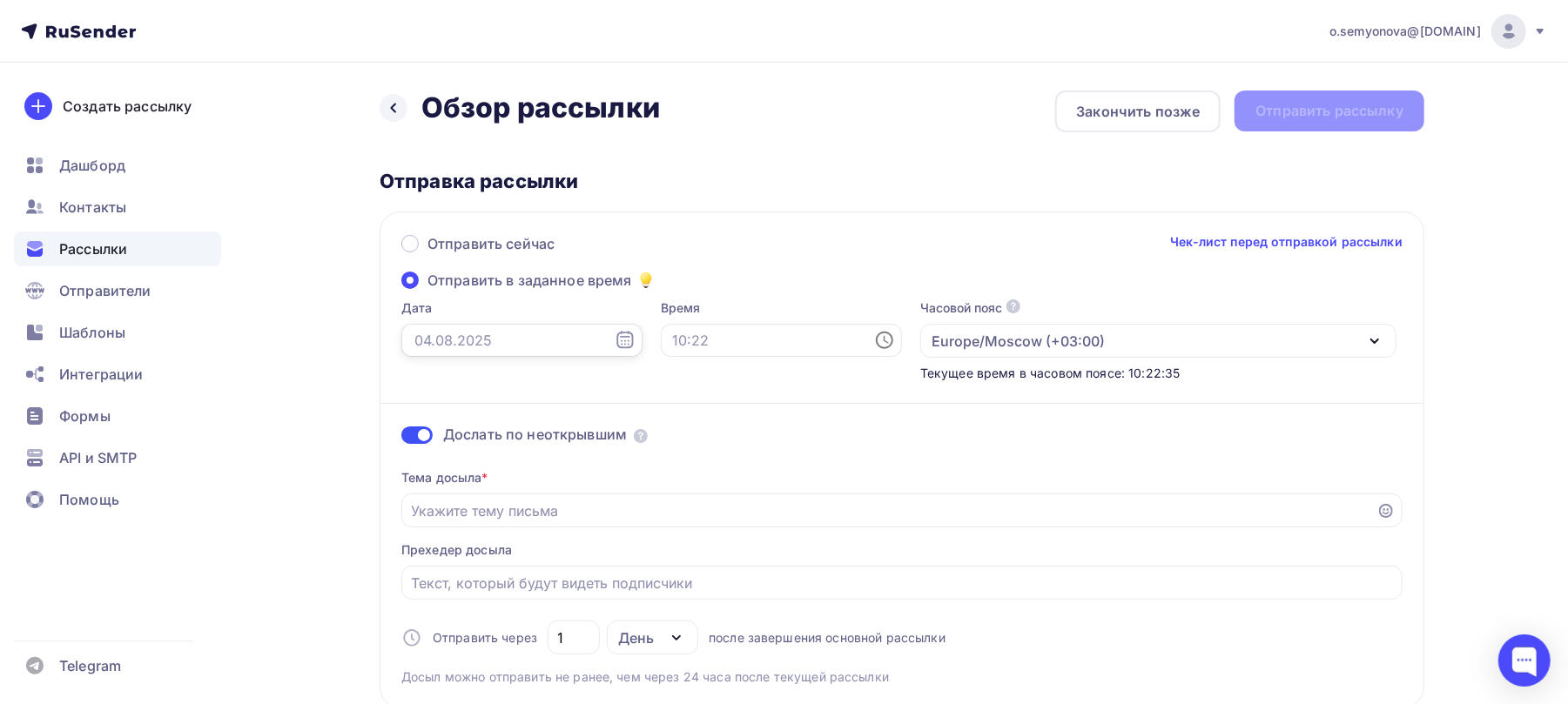 click at bounding box center [522, 340] 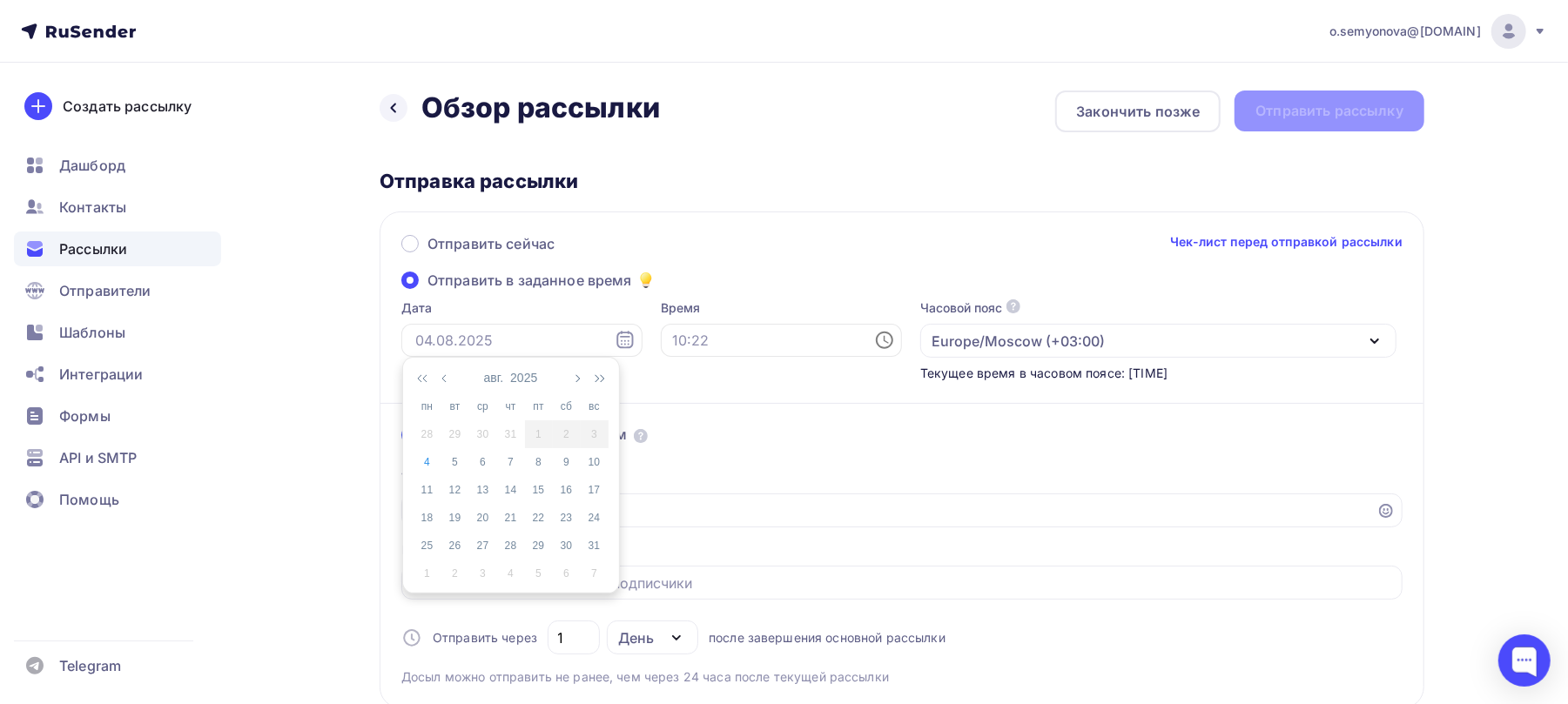 click 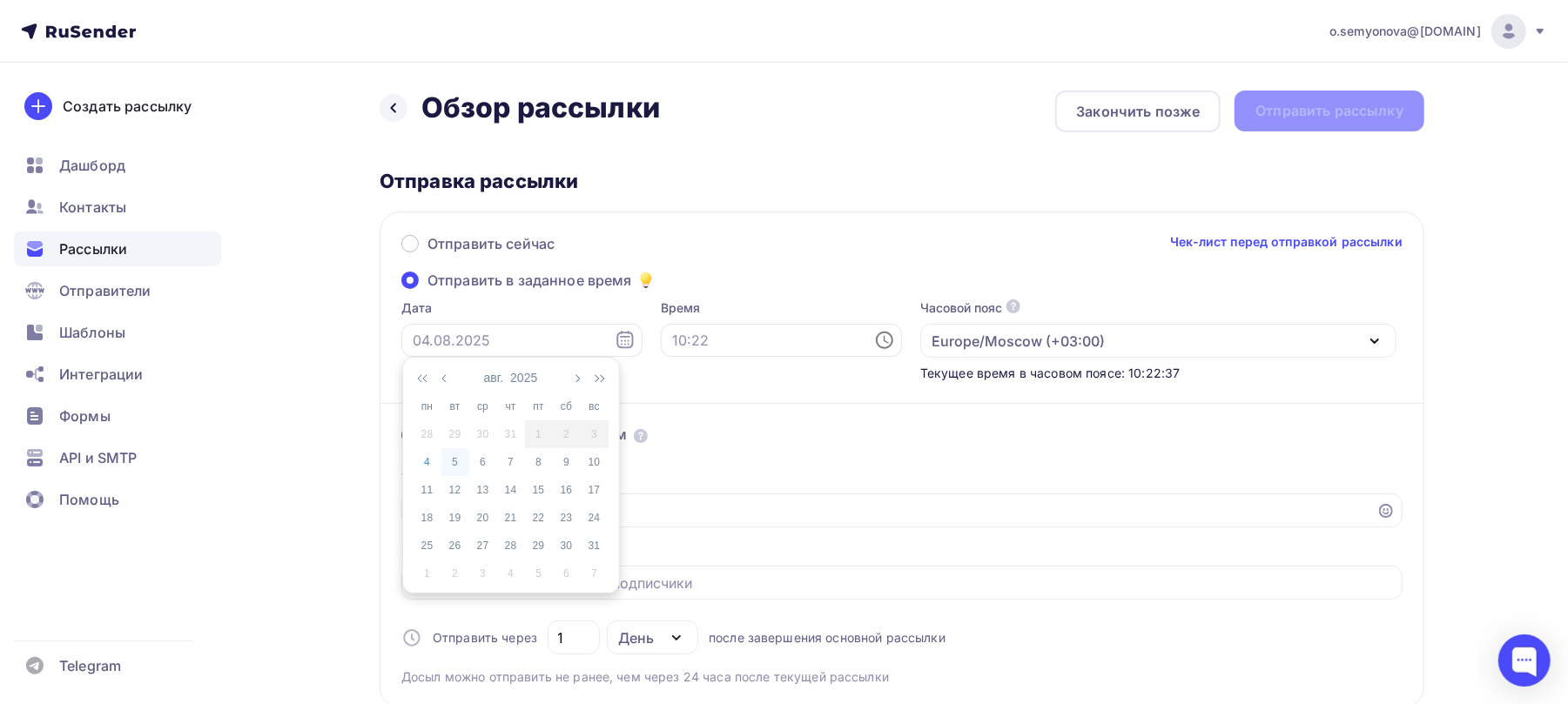 click on "5" at bounding box center (455, 462) 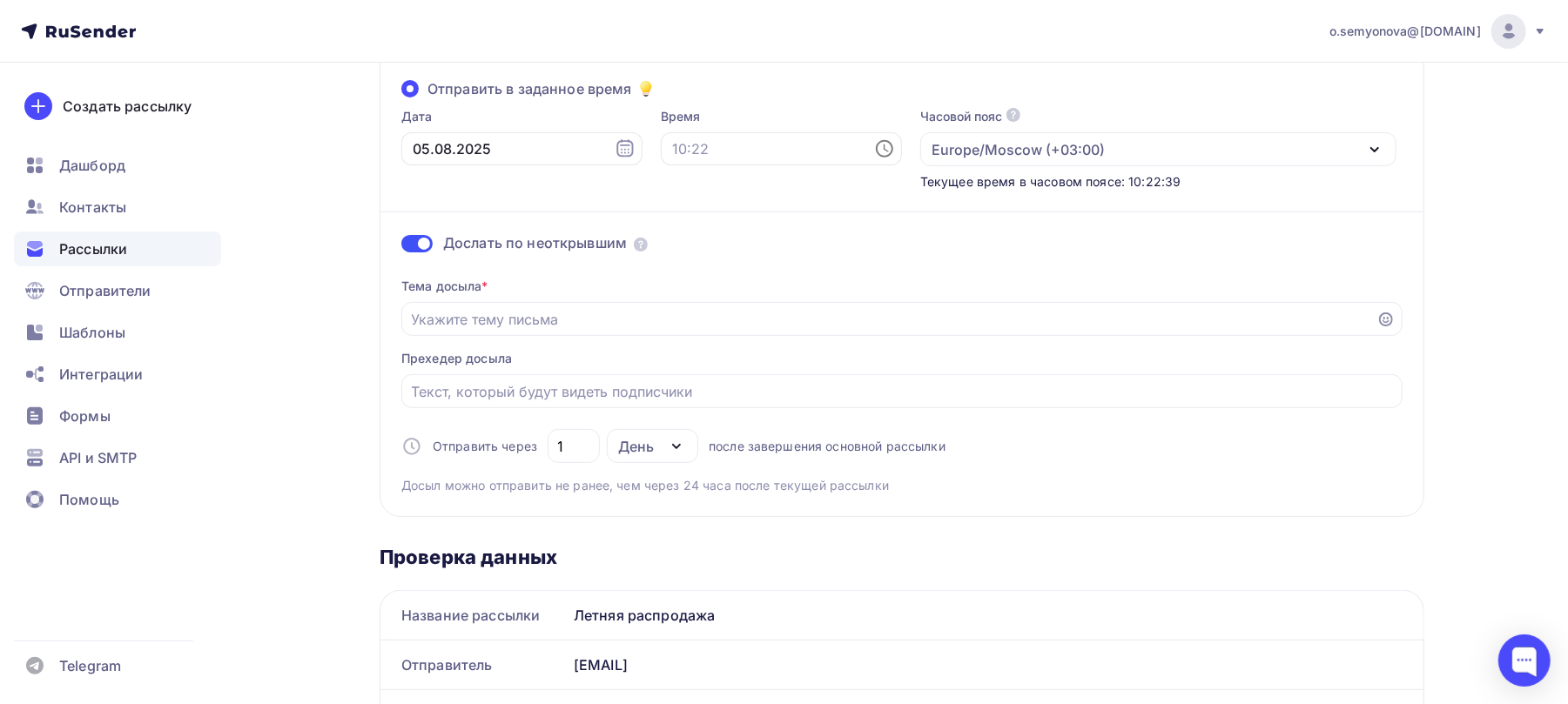 scroll, scrollTop: 231, scrollLeft: 0, axis: vertical 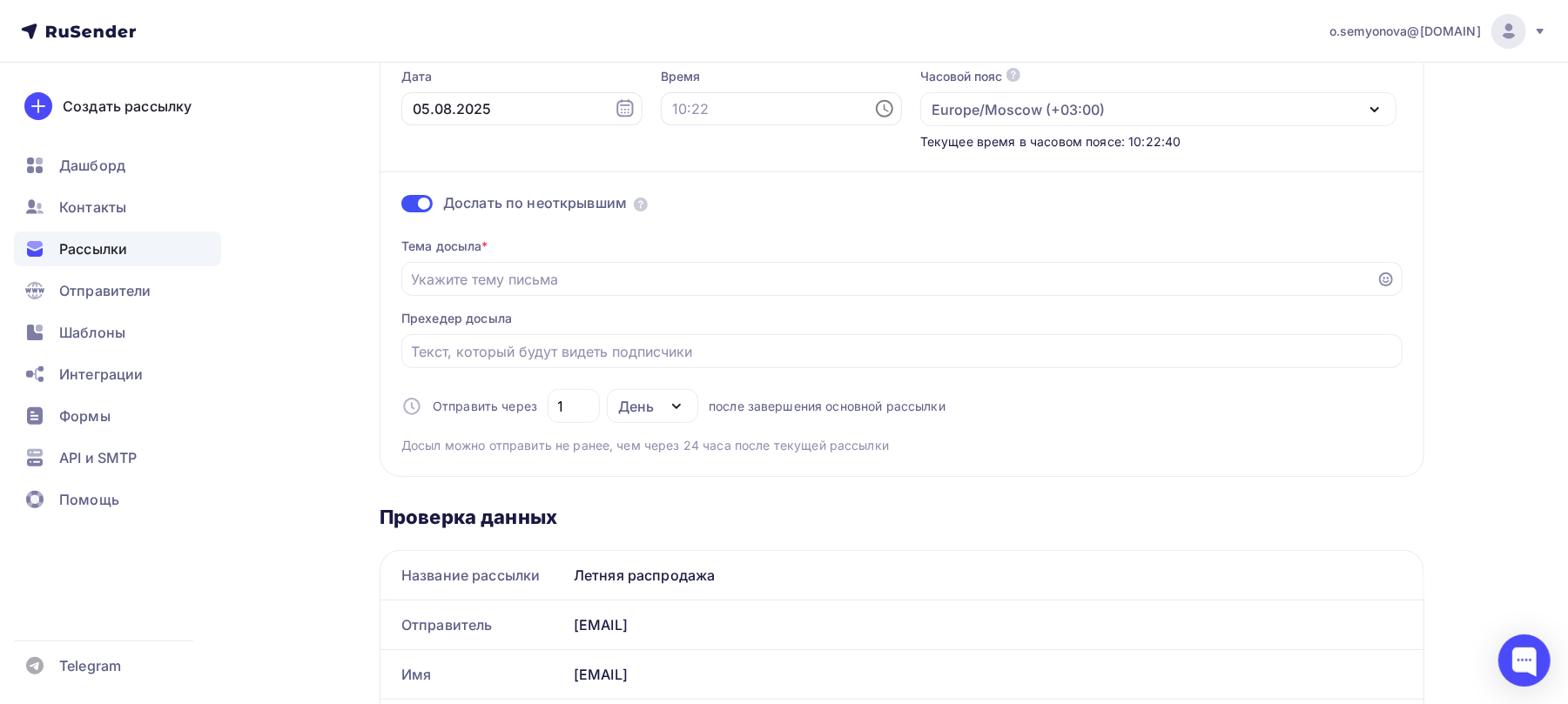 click on "Тема досыла  *" at bounding box center (445, 246) 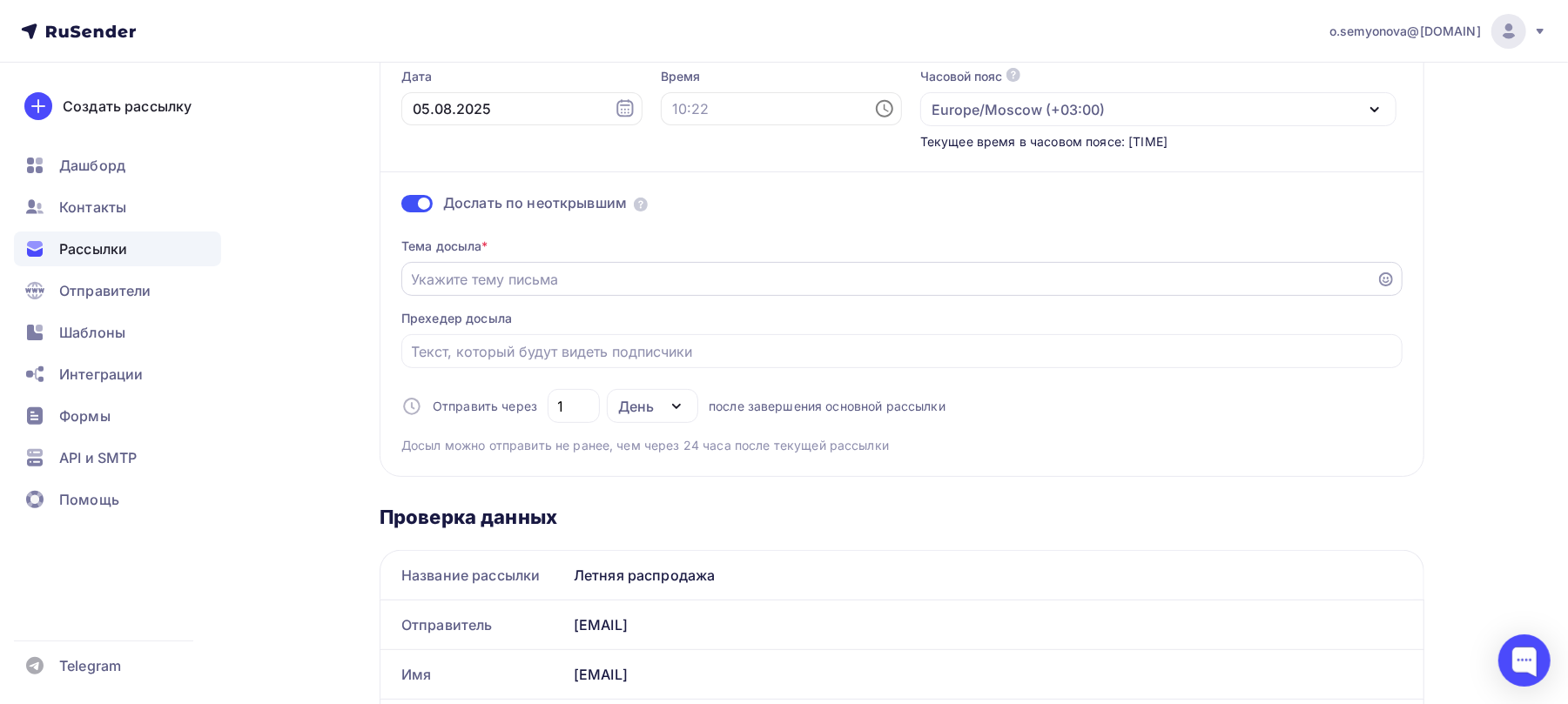 click on "Отправить в заданное время" at bounding box center (889, 279) 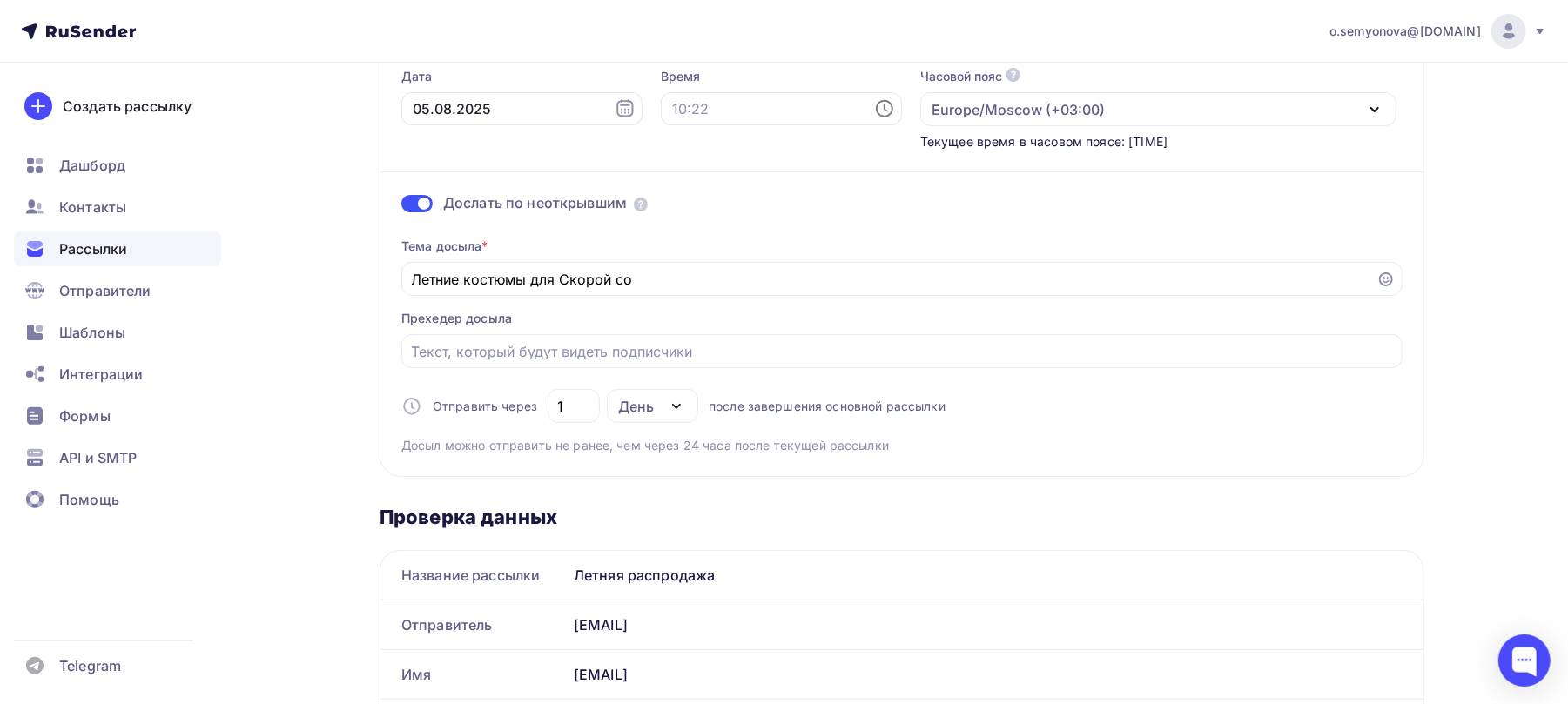 click on "Тема досыла  *     Летние костюмы для Скорой со           Прехедер досыла                 Отправить через     1
День
День           Часы             после завершения основной рассылки   Досыл можно отправить не ранее, чем через 24 часа после текущей
рассылки" at bounding box center [902, 339] 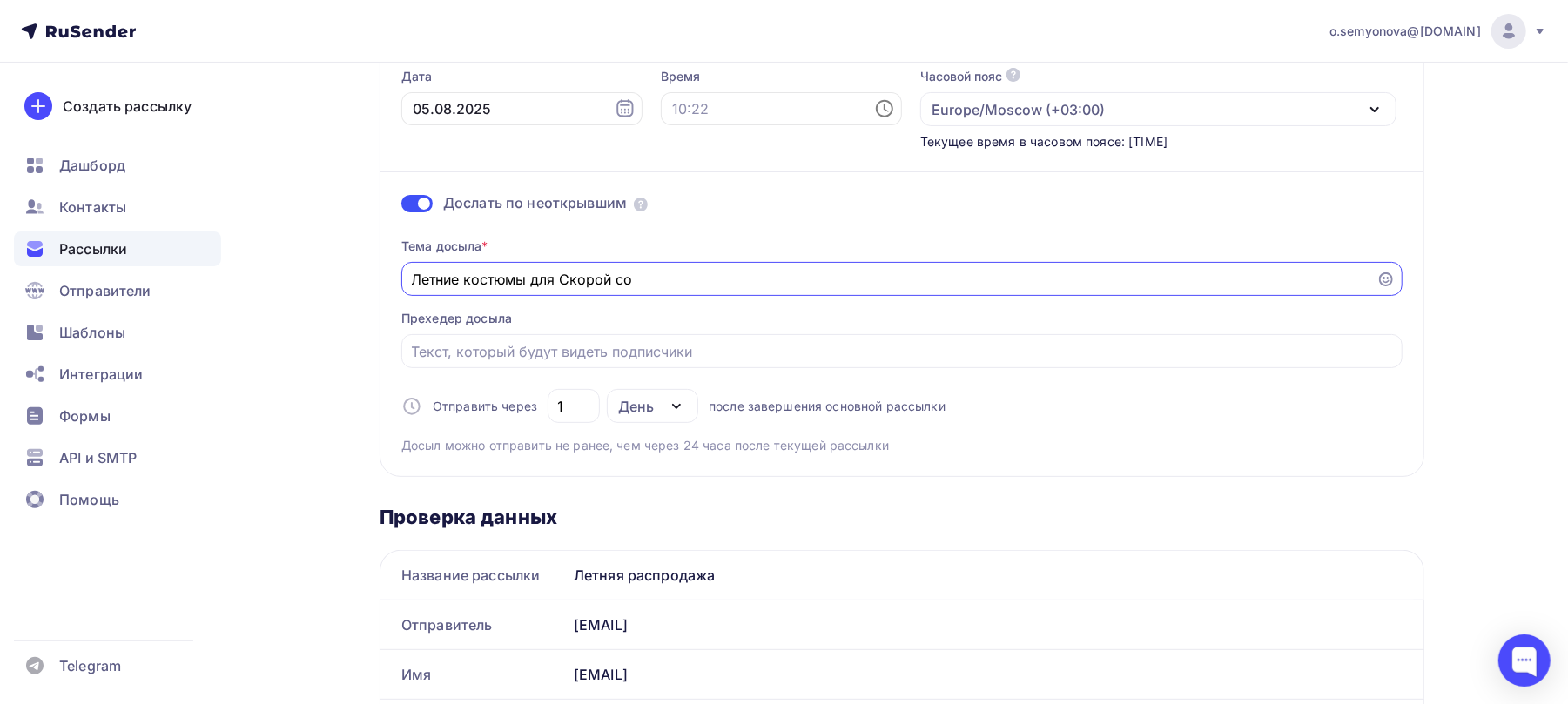 drag, startPoint x: 653, startPoint y: 269, endPoint x: 317, endPoint y: 265, distance: 336.02381 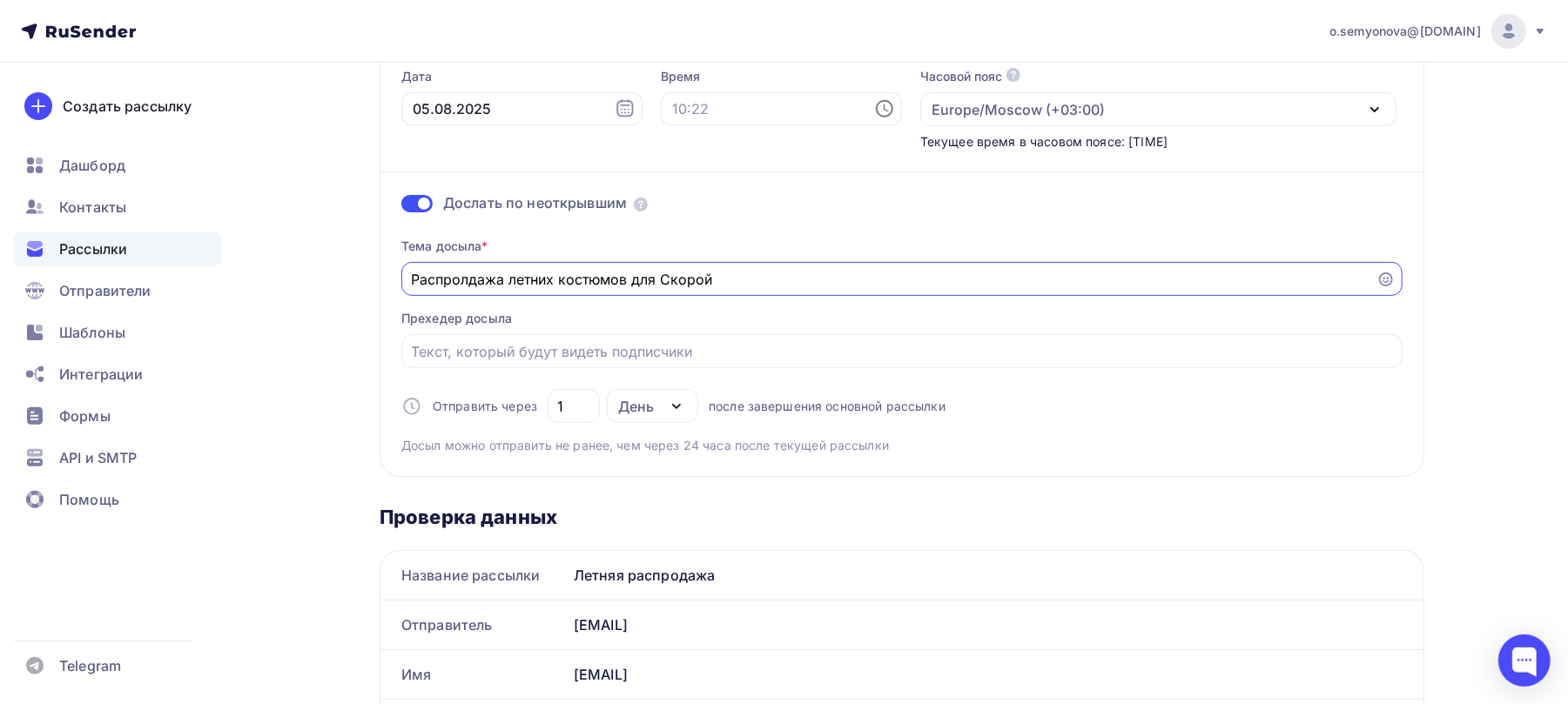 click on "Распролдажа летних костюмов для Скорой" at bounding box center (889, 279) 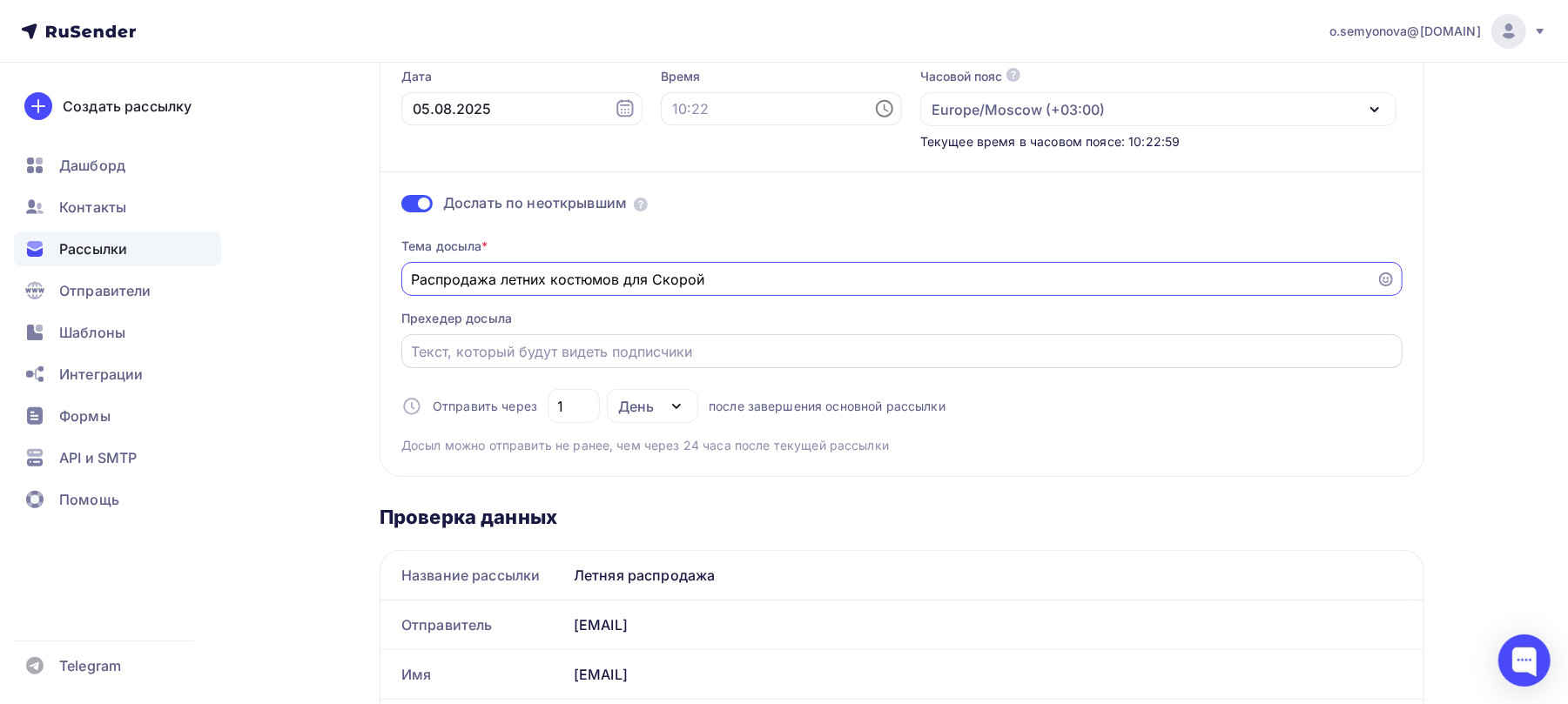 type on "Распродажа летних костюмов для Скорой" 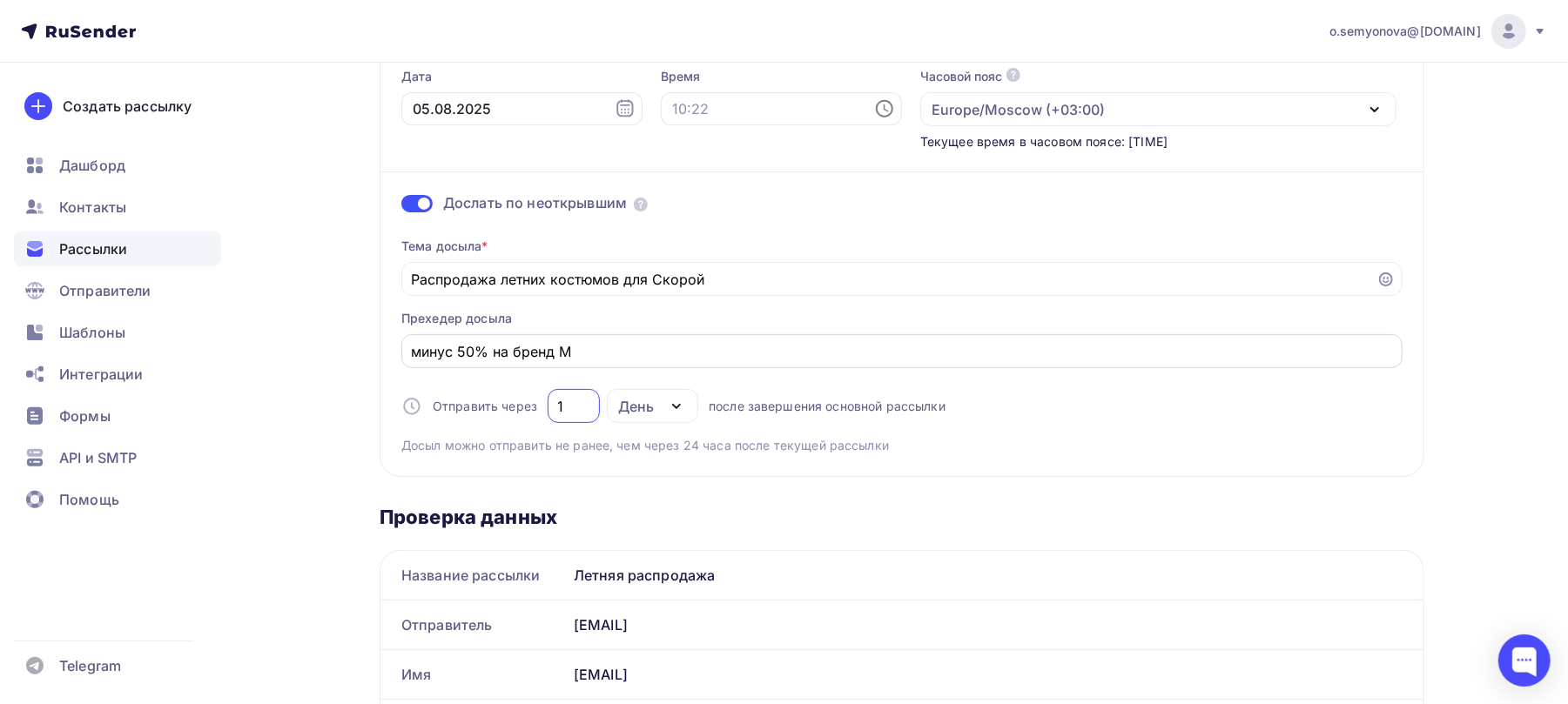click on "минус 50% на бренд M" at bounding box center [902, 352] 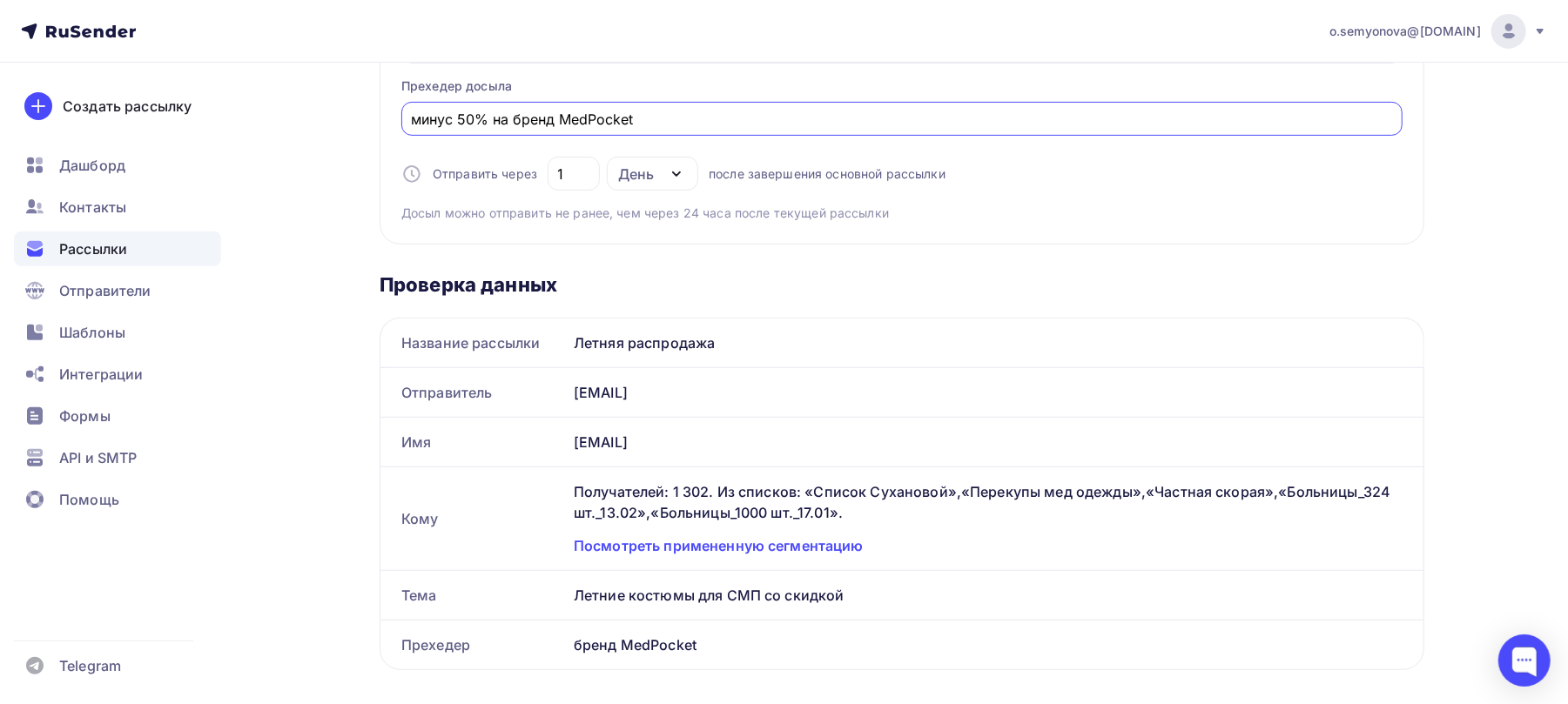 scroll, scrollTop: 0, scrollLeft: 0, axis: both 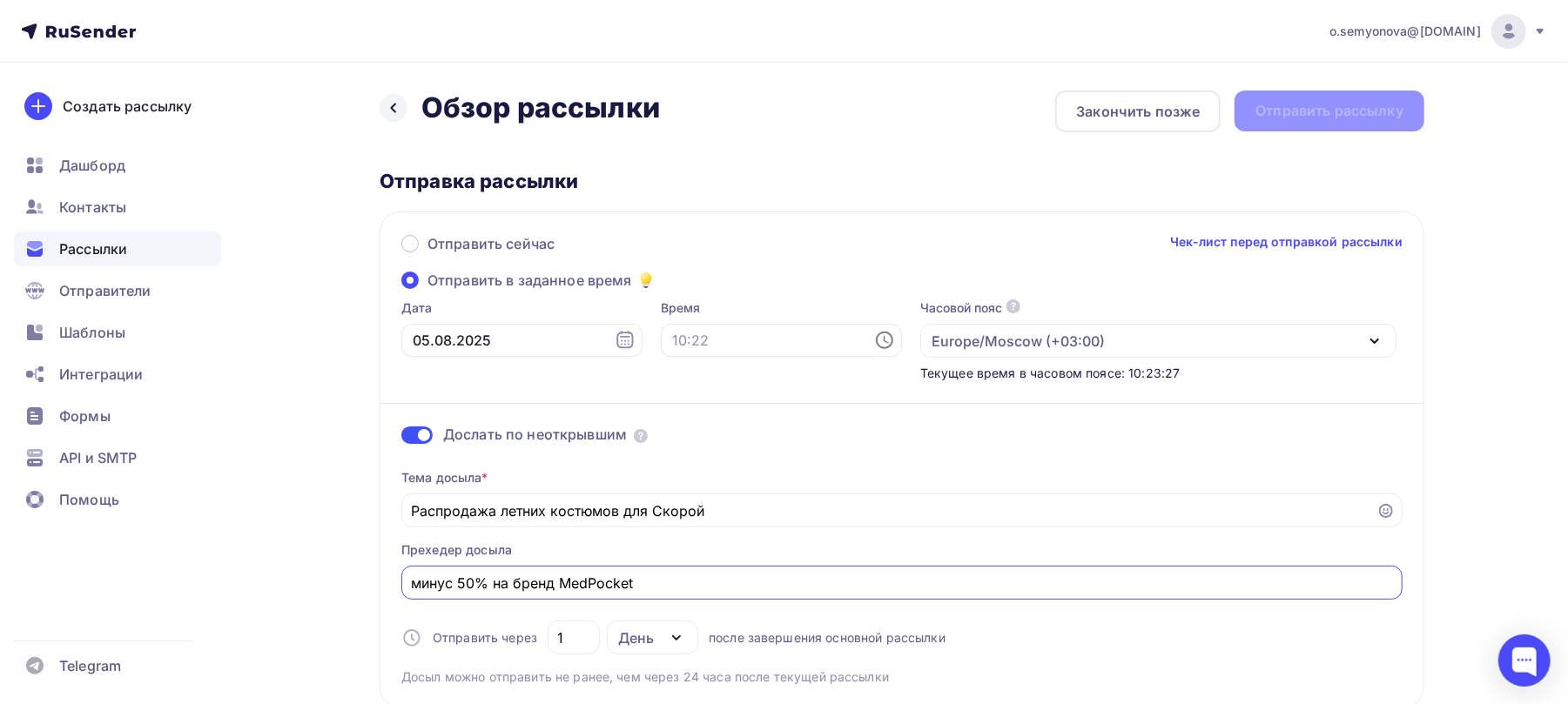type on "минус 50% на бренд MedPocket" 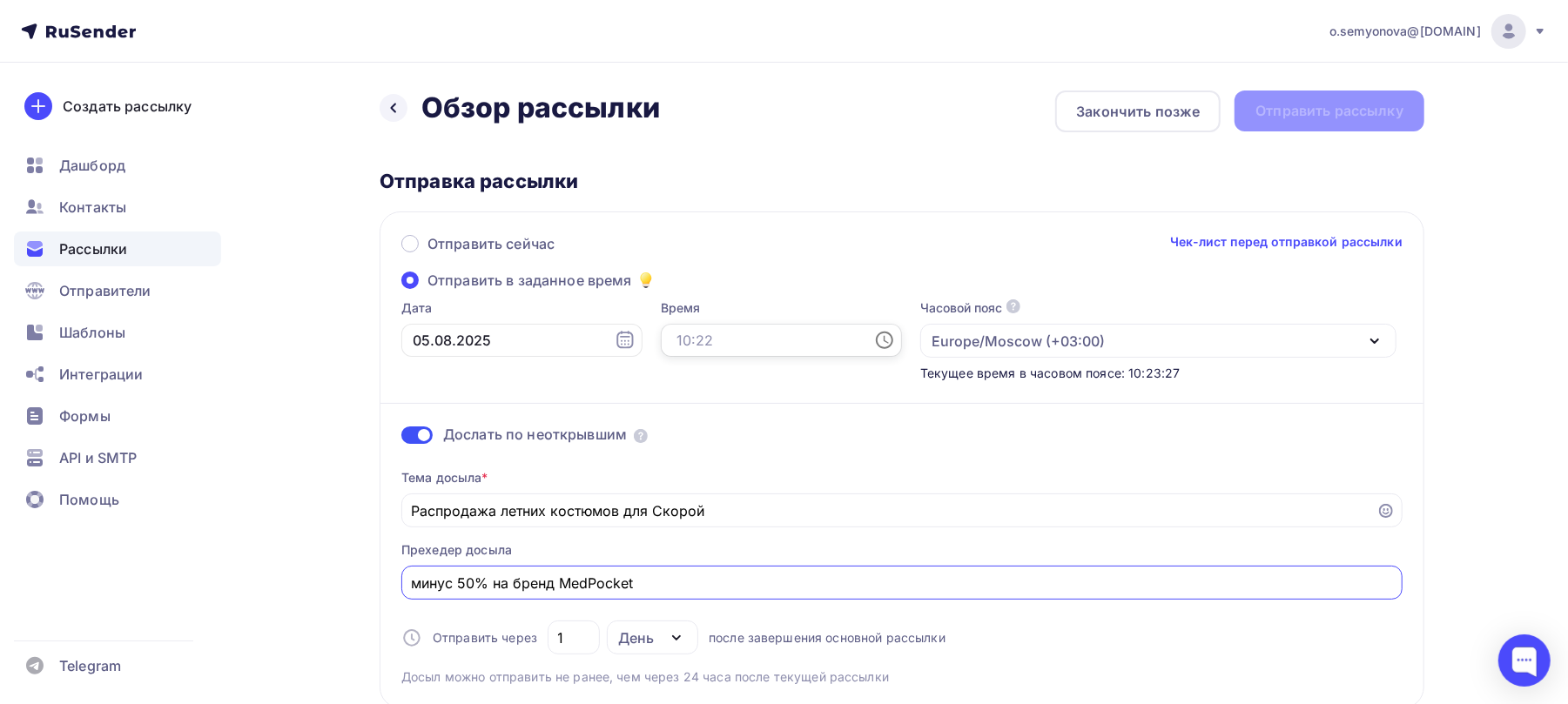 click at bounding box center [781, 340] 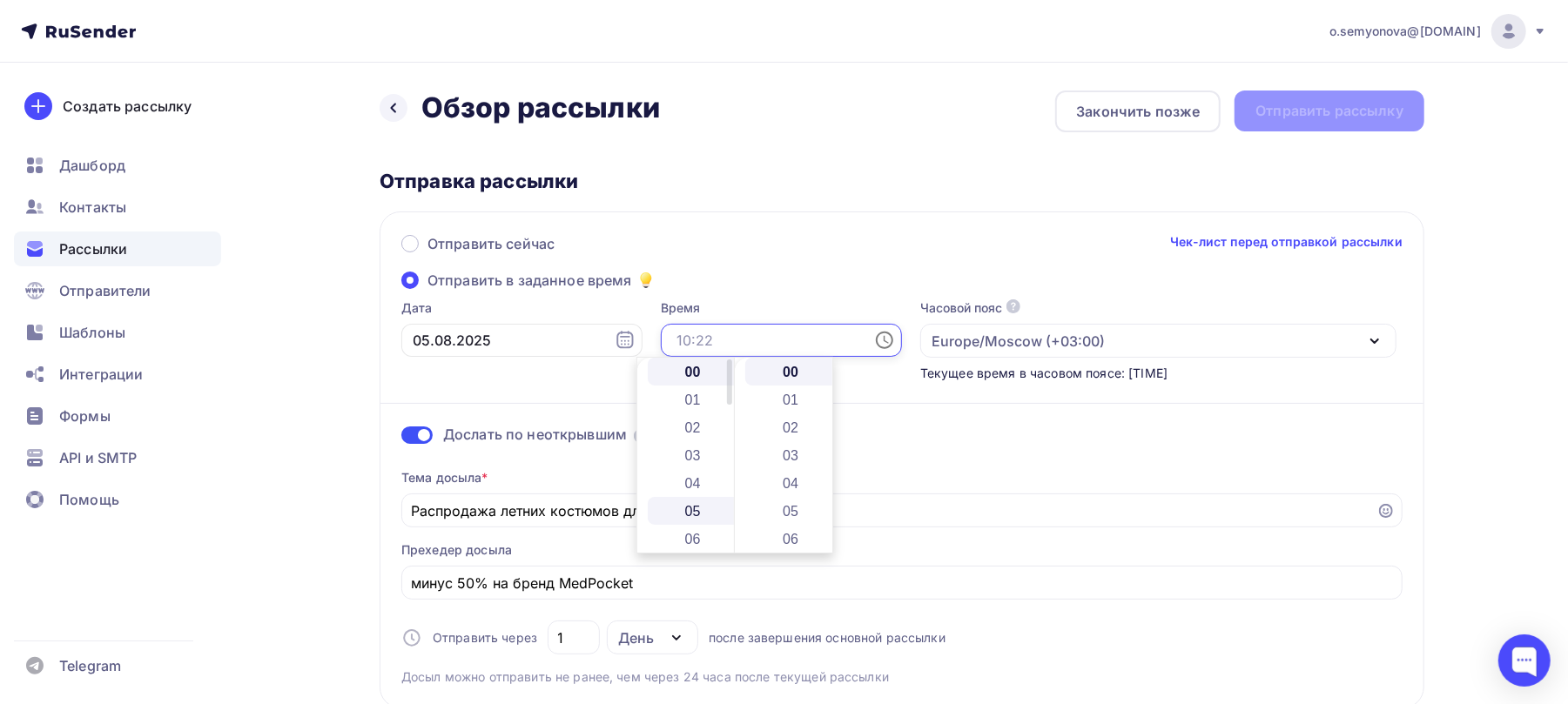 scroll, scrollTop: 116, scrollLeft: 0, axis: vertical 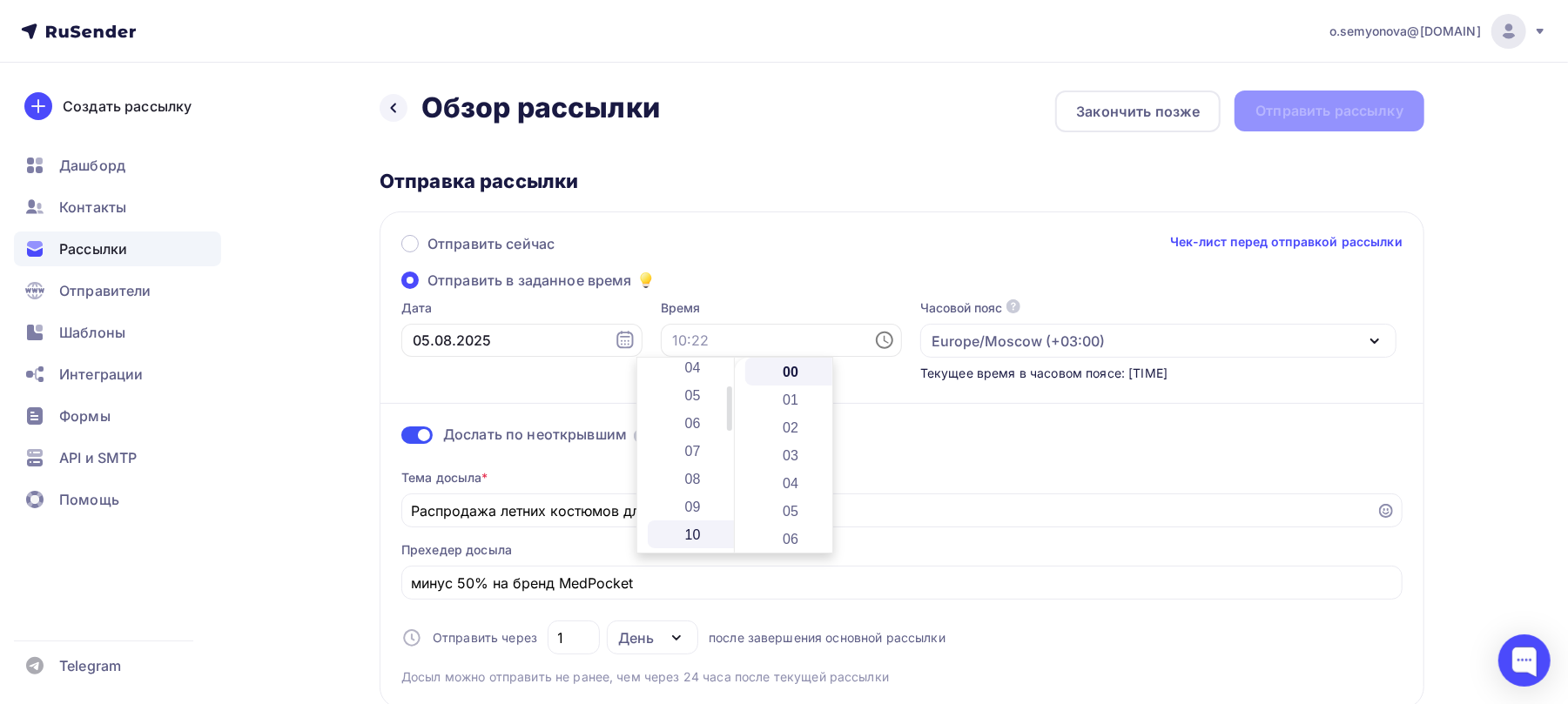 click on "10" at bounding box center [695, 534] 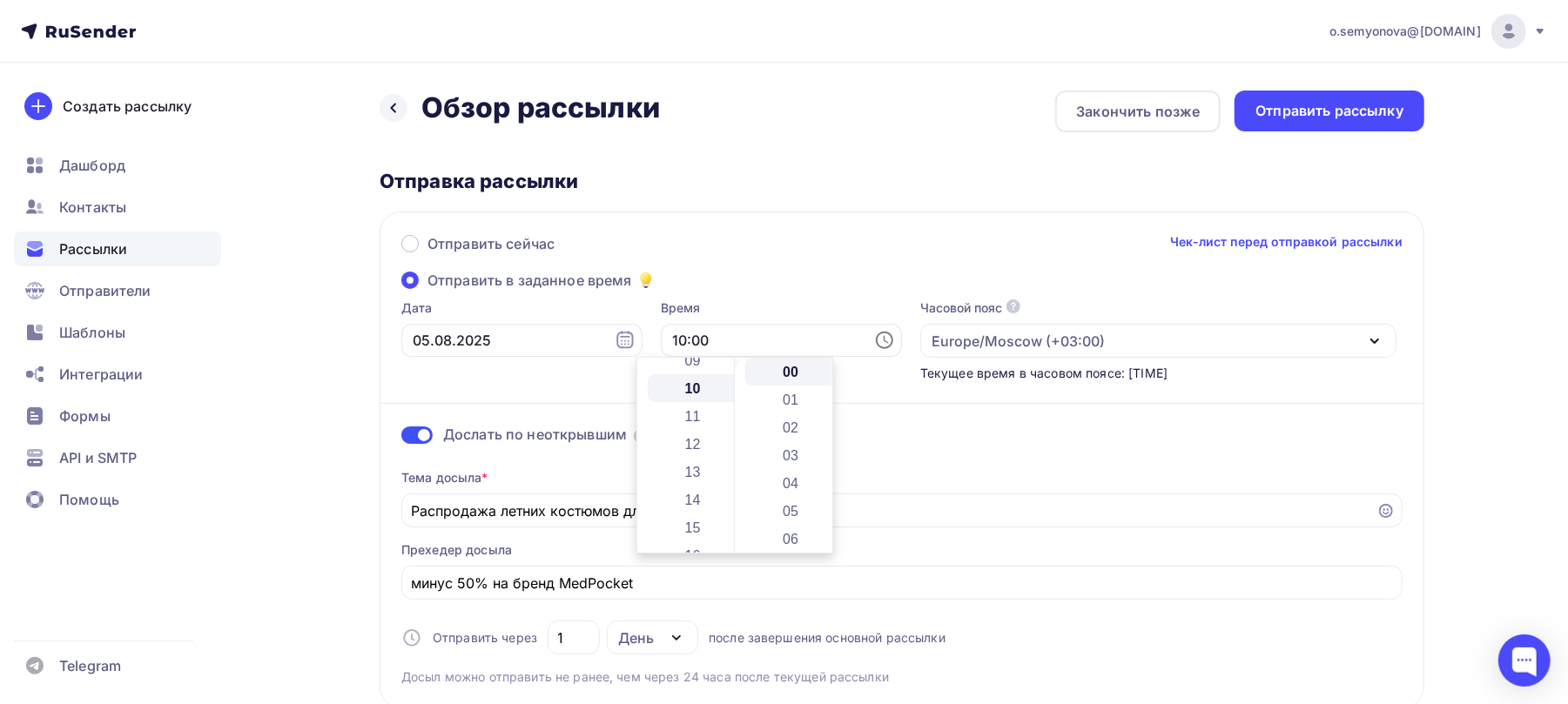 scroll, scrollTop: 278, scrollLeft: 0, axis: vertical 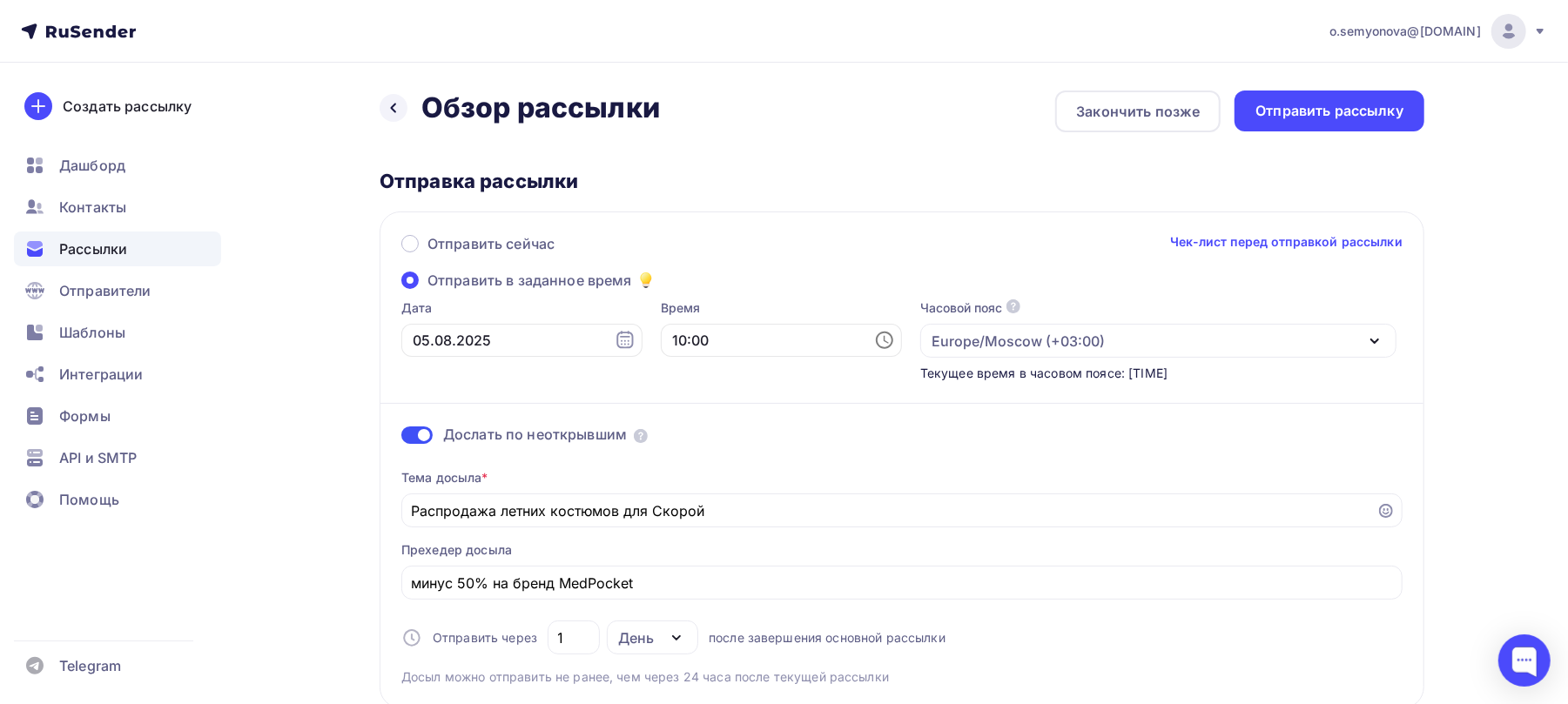 click on "Дослать по неоткрывшим
Тема досыла  *     Распродажа летних костюмов для Скорой           Прехедер досыла     минус 50% на бренд MedPocket             Отправить через     1
День
День           Часы             после завершения основной рассылки   Досыл можно отправить не ранее, чем через 24 часа после текущей
рассылки" at bounding box center (902, 533) 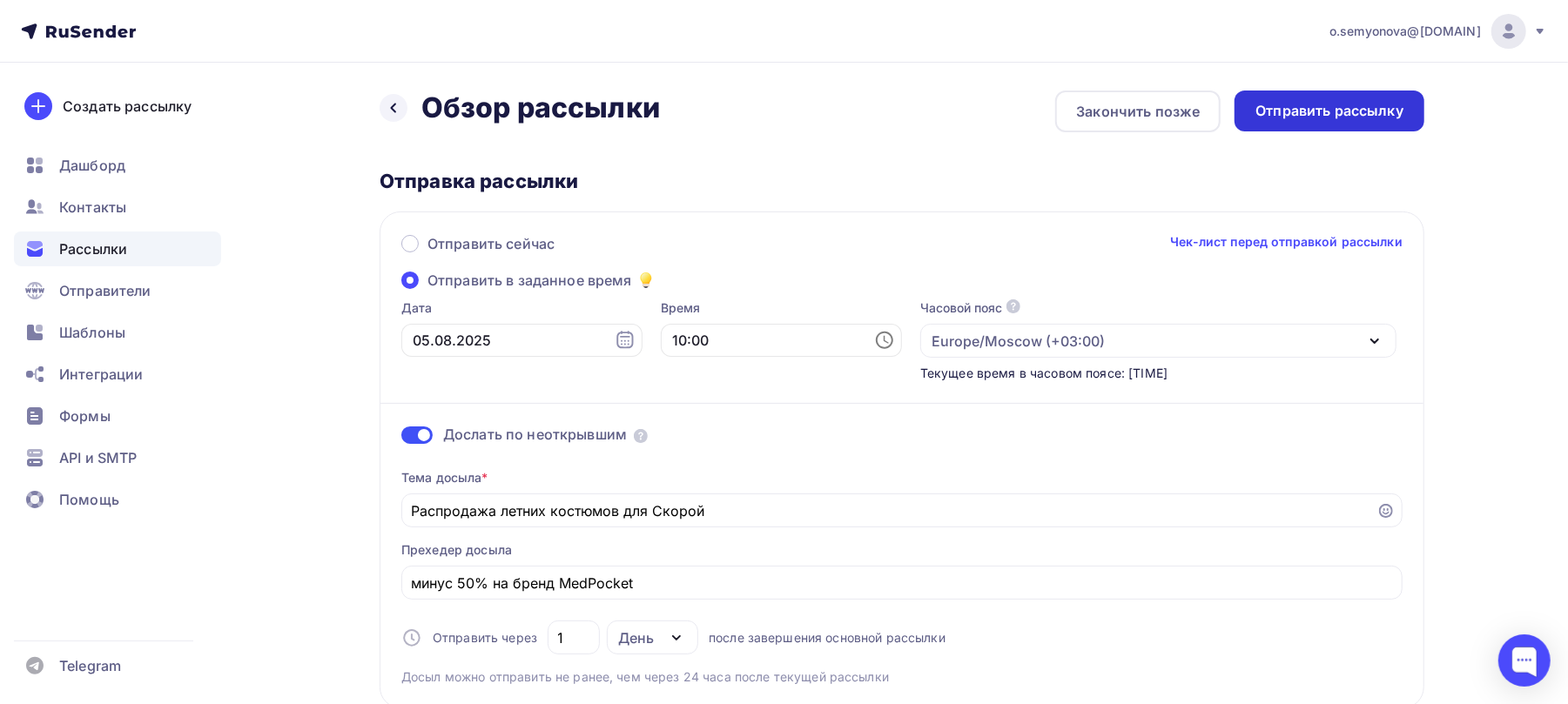 click on "Отправить рассылку" at bounding box center [1329, 111] 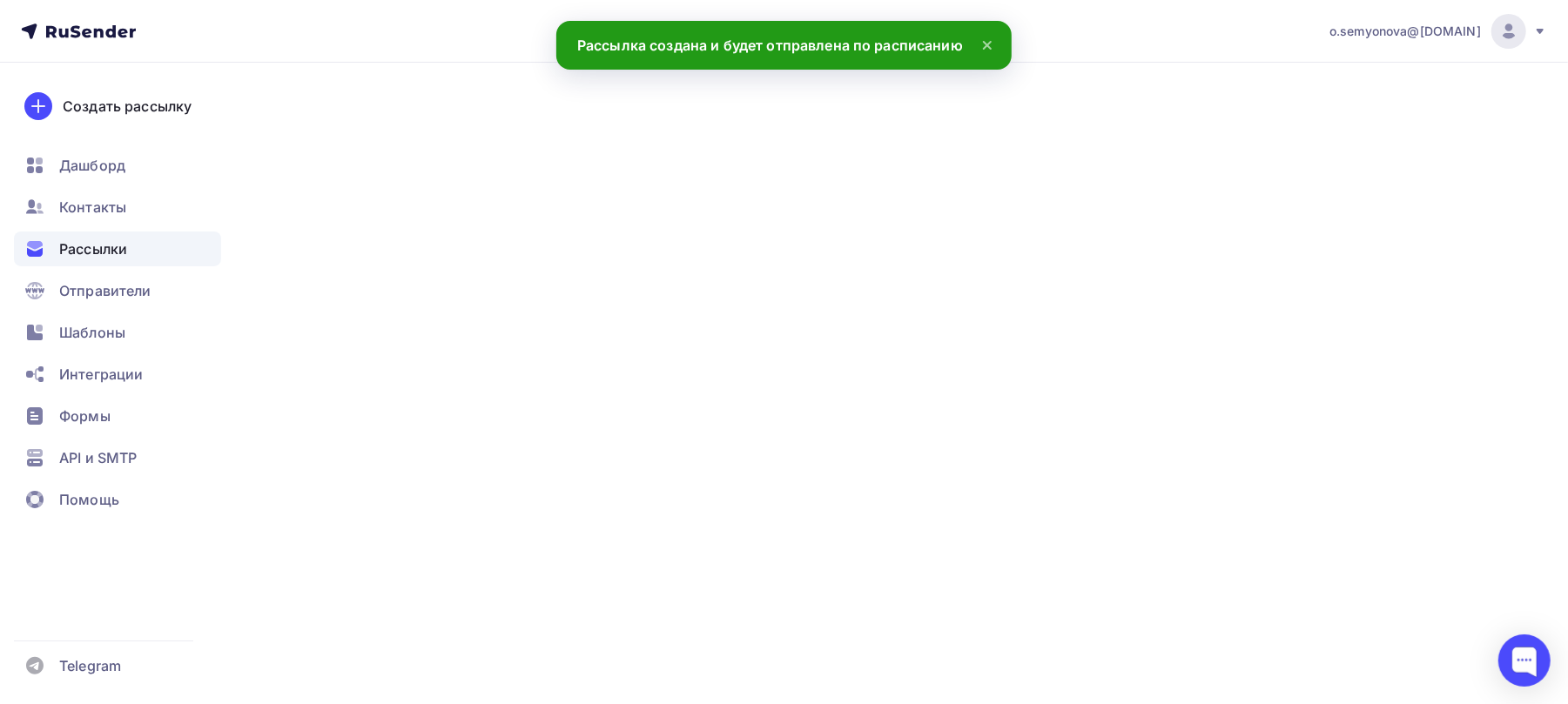scroll, scrollTop: 0, scrollLeft: 0, axis: both 